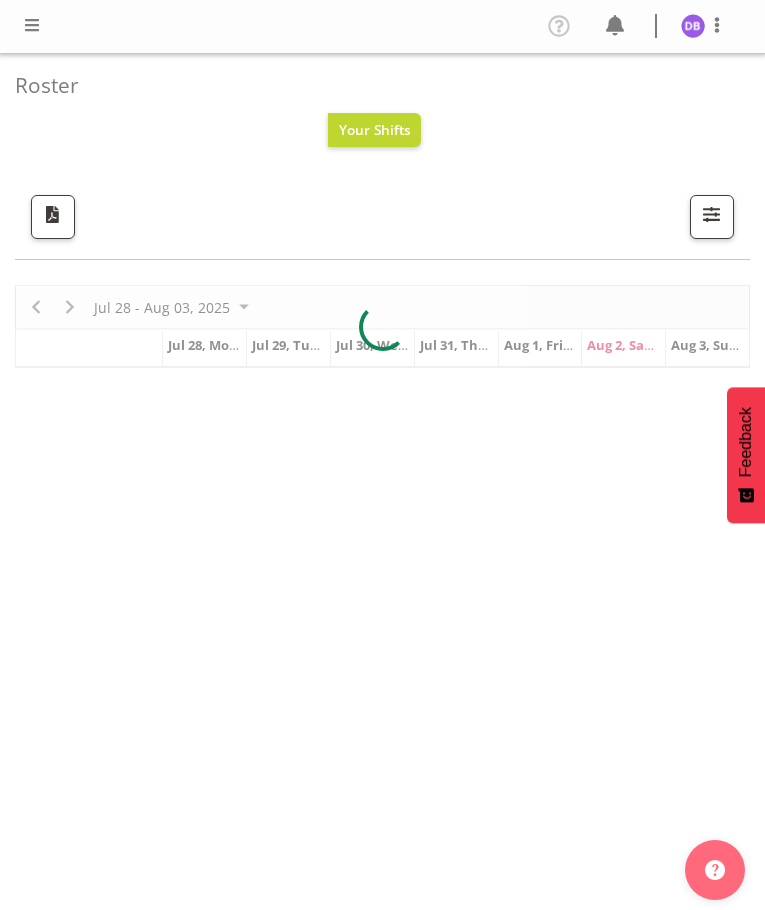 scroll, scrollTop: 0, scrollLeft: 0, axis: both 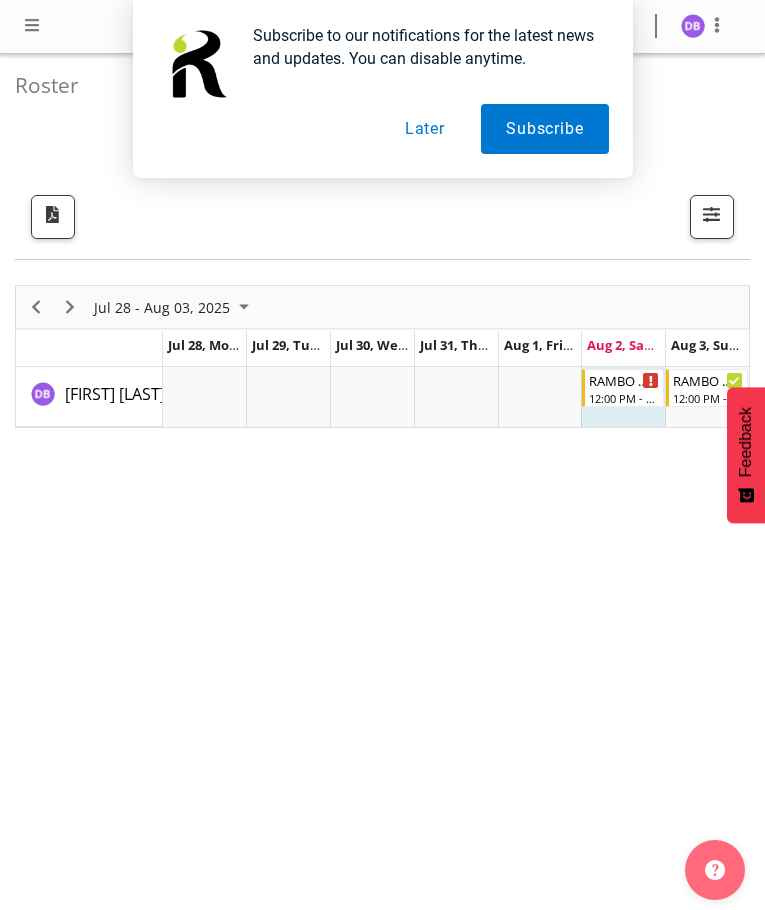 click on "Later" at bounding box center (425, 129) 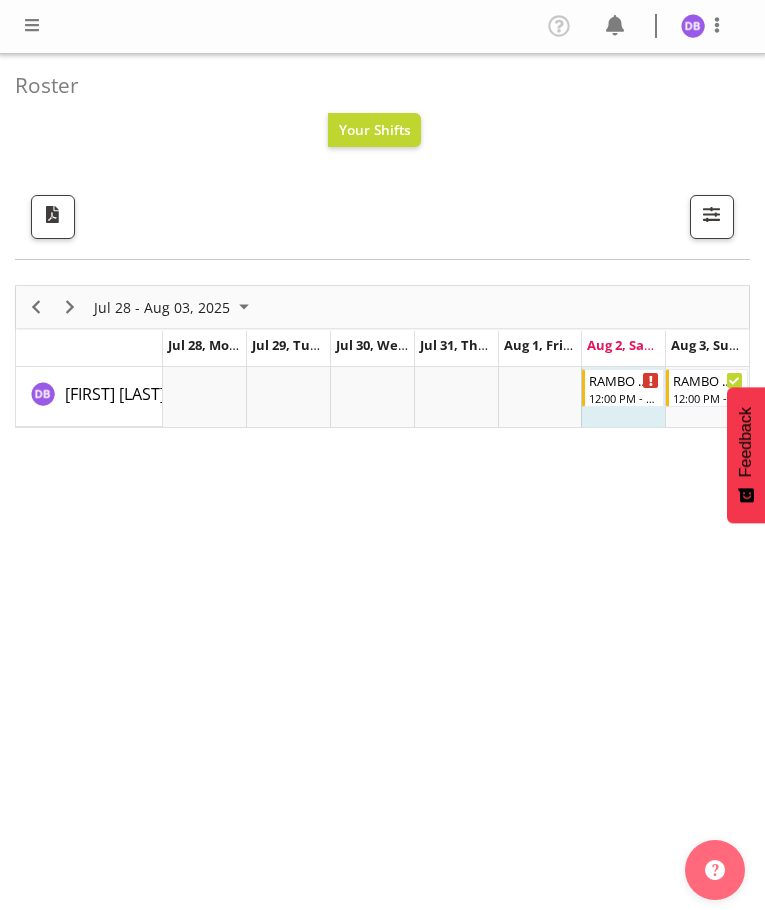 click at bounding box center (32, 25) 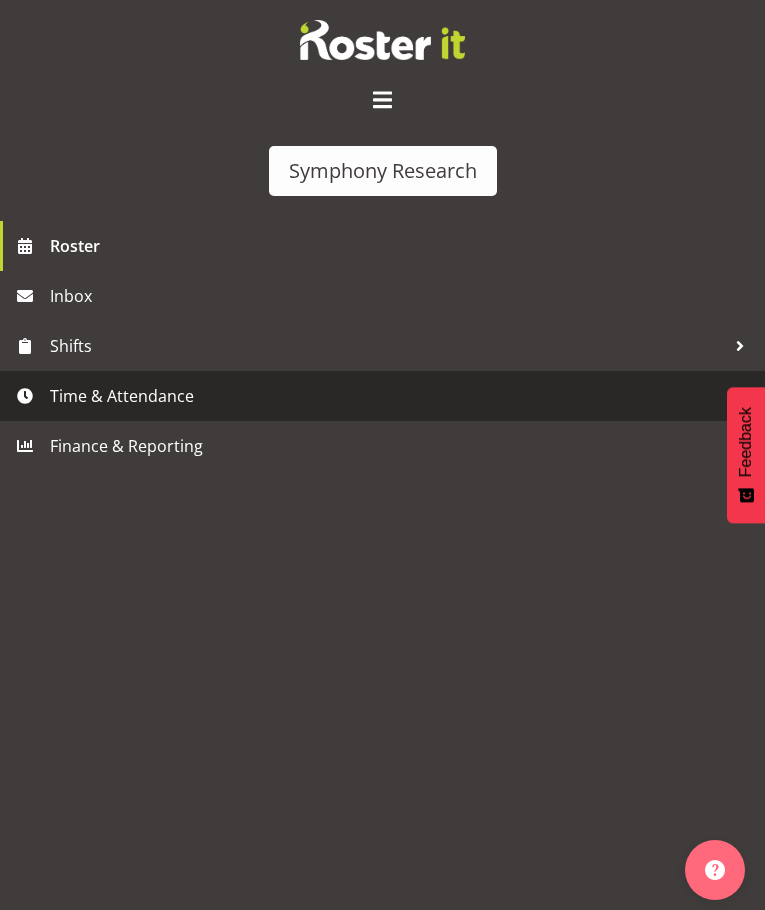click on "Time & Attendance" at bounding box center [387, 396] 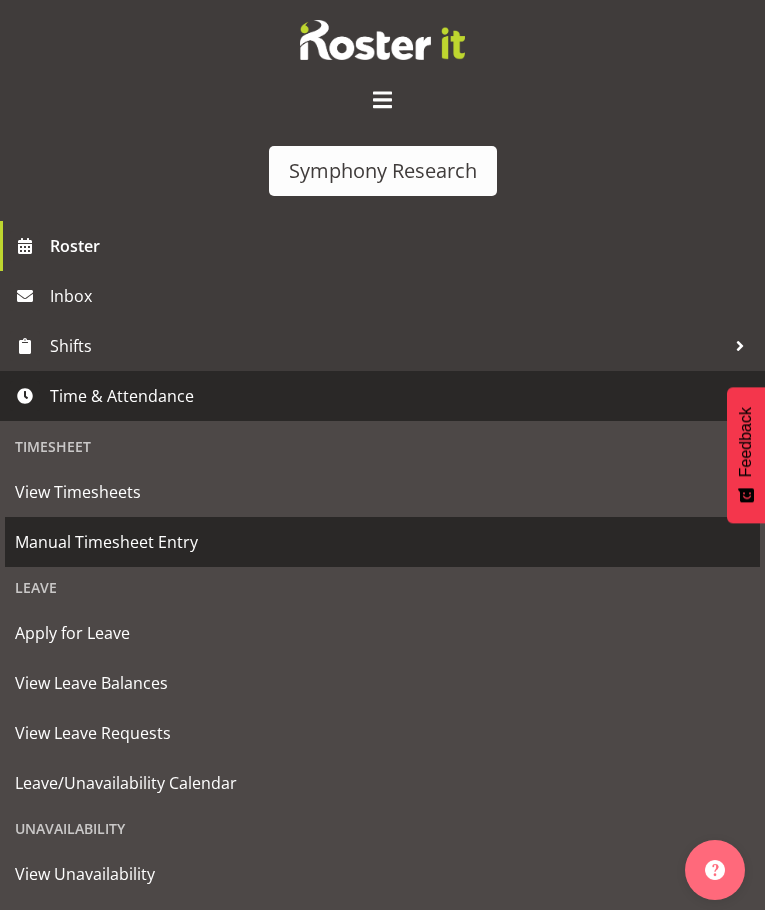 click on "Manual Timesheet Entry" at bounding box center (382, 542) 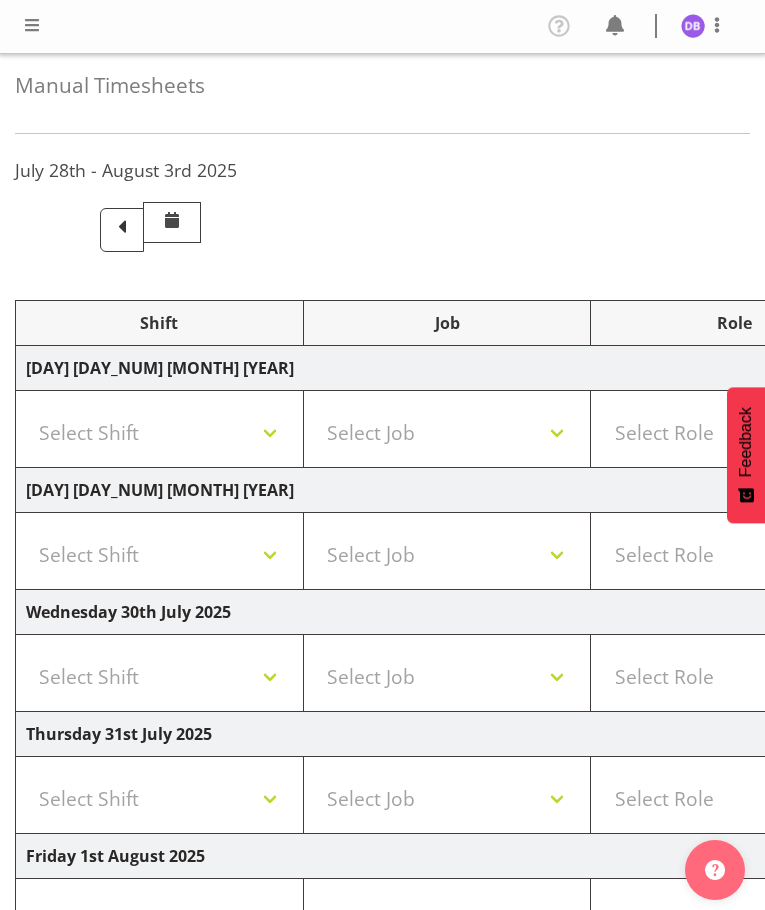scroll, scrollTop: 464, scrollLeft: 0, axis: vertical 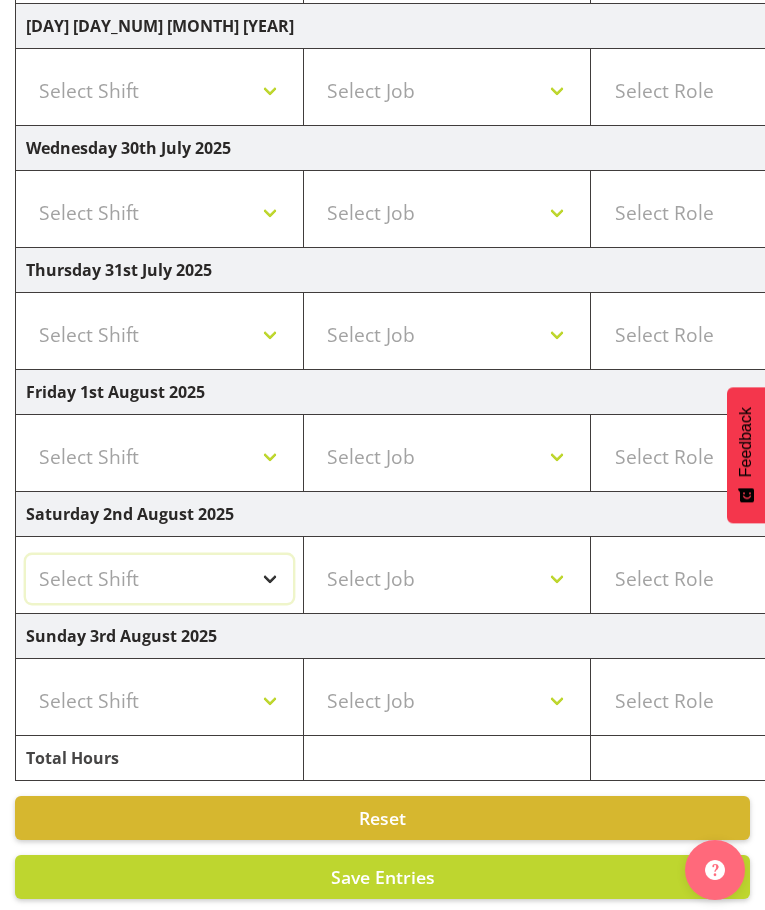 click on "Select Shift  !!Weekend Residential    (Roster IT Shift Label) *Business  9/10am ~ 4:30pm *Business Supervisor *Evening Residential Shift 5-9pm *RP Track  C *RP Track C Weekend *RP Weekly/Monthly Tracks *Supervisor Call Centre *Supervisor Evening *Supervisors & Call Centre Weekend RAMBO Weekend Rambo Test WP Aust briefing/training World Poll Aust Late 9p~10:30p World Poll Aust Wkend World Poll NZ  Weekends World Poll NZ Pilot World Poll NZ Wave 2 Pilot World Poll Pilot Aust 9:00~10:30pm" at bounding box center (159, 579) 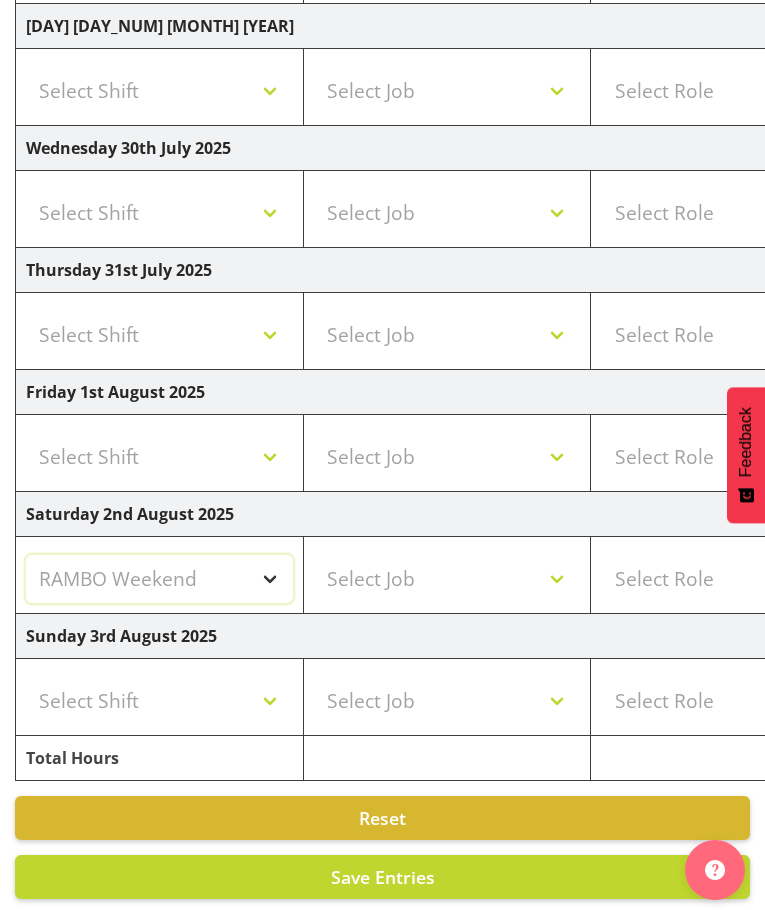 click on "Select Shift  !!Weekend Residential    (Roster IT Shift Label) *Business  9/10am ~ 4:30pm *Business Supervisor *Evening Residential Shift 5-9pm *RP Track  C *RP Track C Weekend *RP Weekly/Monthly Tracks *Supervisor Call Centre *Supervisor Evening *Supervisors & Call Centre Weekend RAMBO Weekend Rambo Test WP Aust briefing/training World Poll Aust Late 9p~10:30p World Poll Aust Wkend World Poll NZ  Weekends World Poll NZ Pilot World Poll NZ Wave 2 Pilot World Poll Pilot Aust 9:00~10:30pm" at bounding box center (159, 579) 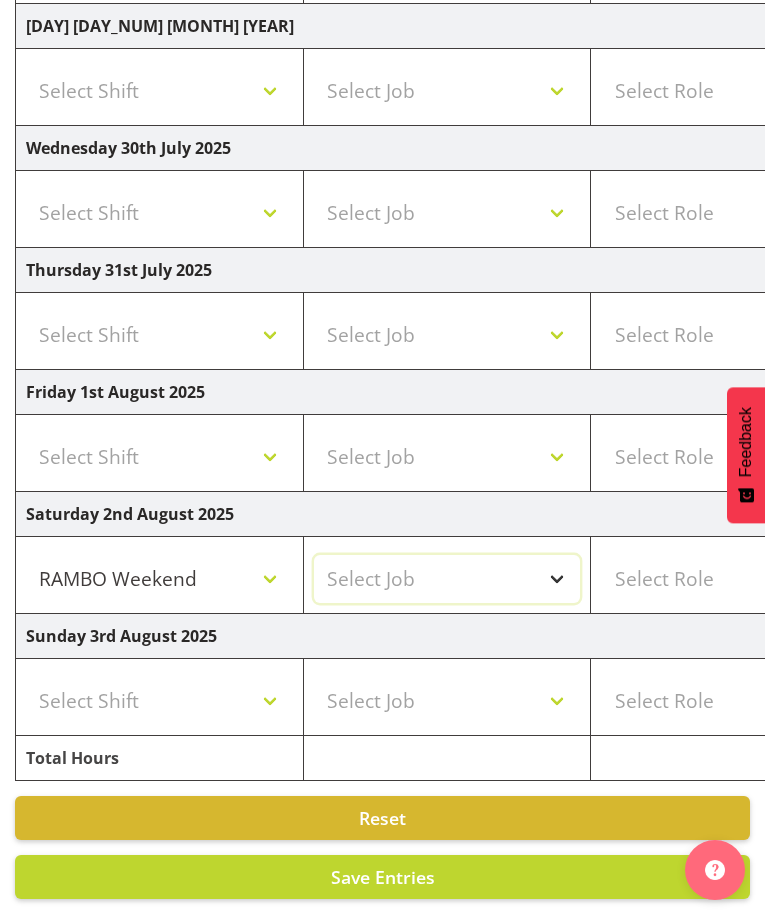 click on "Select Job  550060 IF Admin 553491 World Poll Australia Wave 2 Pretest 2025 553493 World Poll New Zealand Wave 2 Pretest 2025 553500 BFM Jul - Sep 2025 553502 FMG August 2024 990000 General 990821 Goldrush 2024 990846 Toka Tu Ake 2025 990855 FENZ 990878 CMI Q3 2025 990883 Alarms 990888 Rambo Aug 2025 999996 Training 999997 Recruitment & Training 999999 DT" at bounding box center [447, 579] 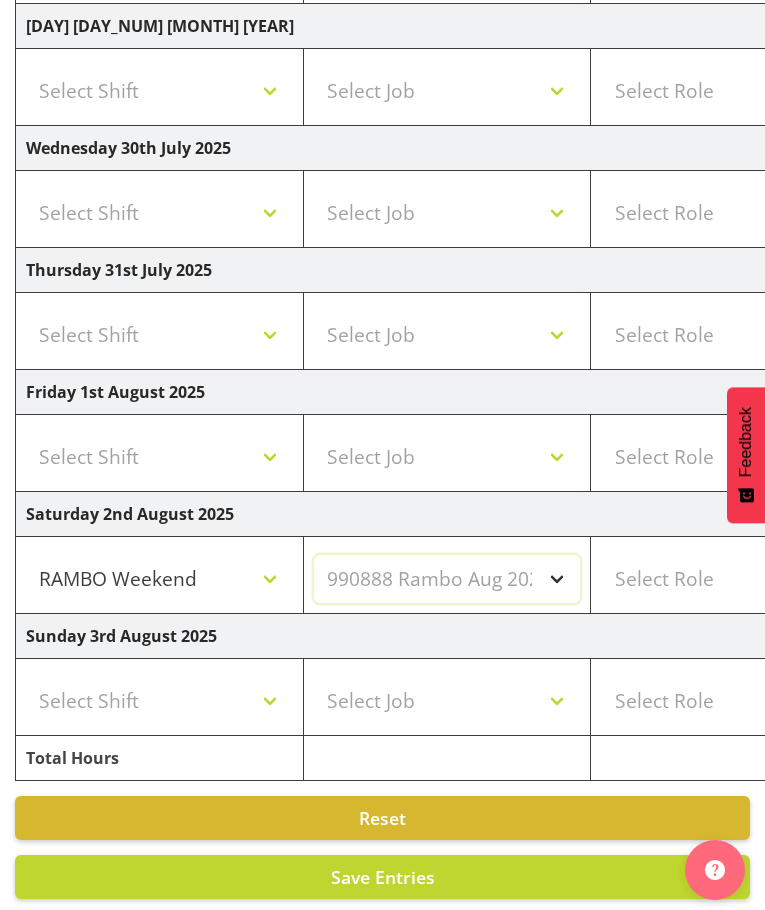 click on "Select Job  550060 IF Admin 553491 World Poll Australia Wave 2 Pretest 2025 553493 World Poll New Zealand Wave 2 Pretest 2025 553500 BFM Jul - Sep 2025 553502 FMG August 2024 990000 General 990821 Goldrush 2024 990846 Toka Tu Ake 2025 990855 FENZ 990878 CMI Q3 2025 990883 Alarms 990888 Rambo Aug 2025 999996 Training 999997 Recruitment & Training 999999 DT" at bounding box center [447, 579] 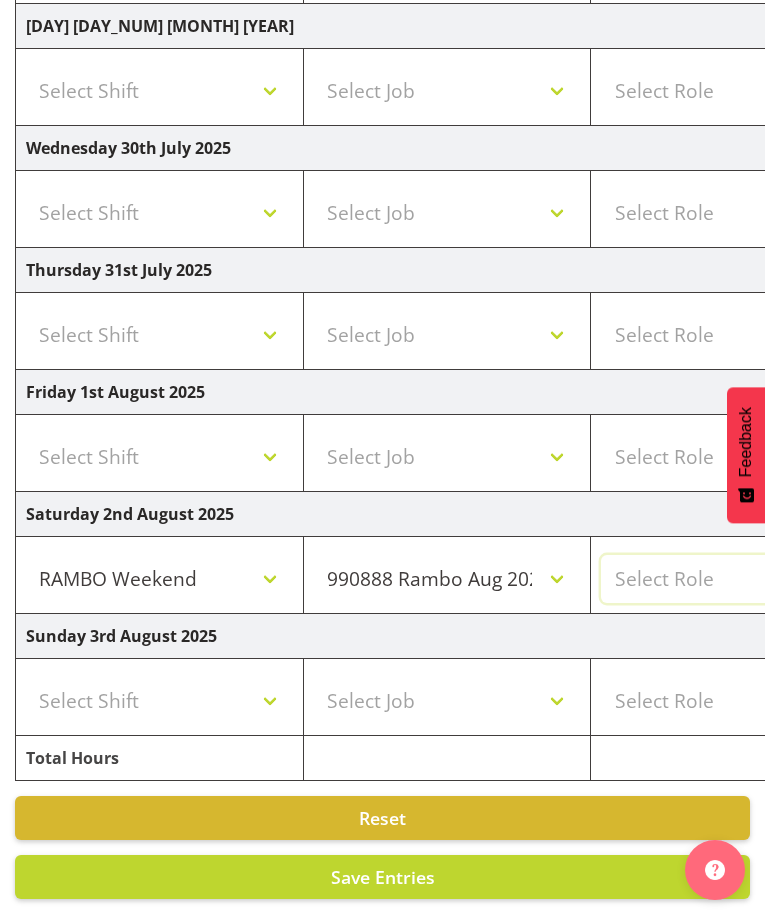 click on "Select Role  Briefing Interviewing" at bounding box center (734, 579) 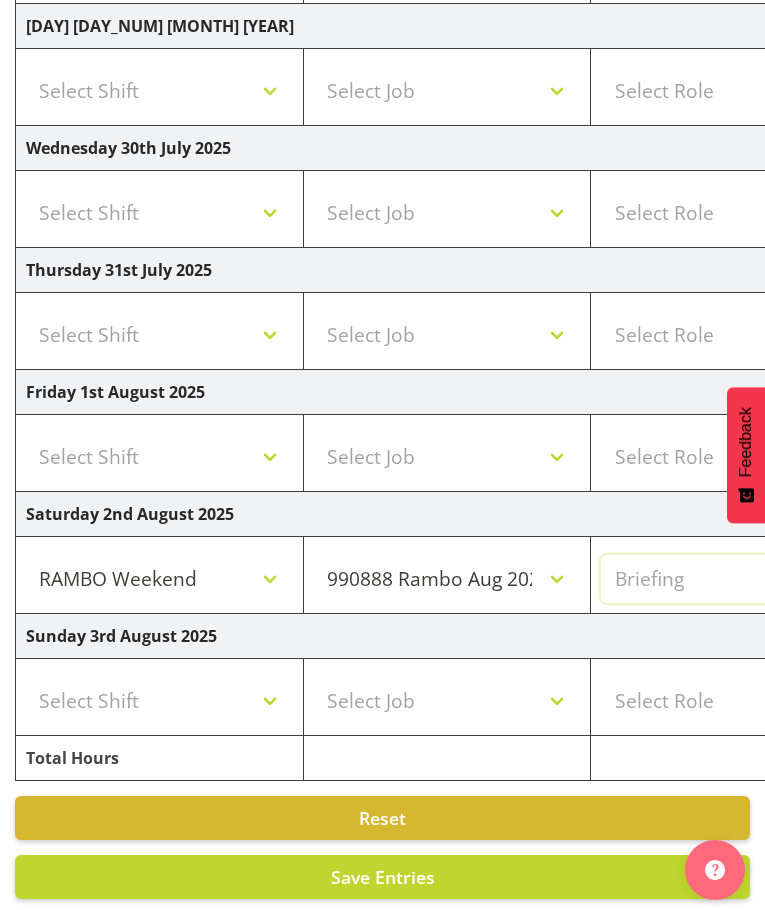 click on "Select Role  Briefing Interviewing" at bounding box center (734, 579) 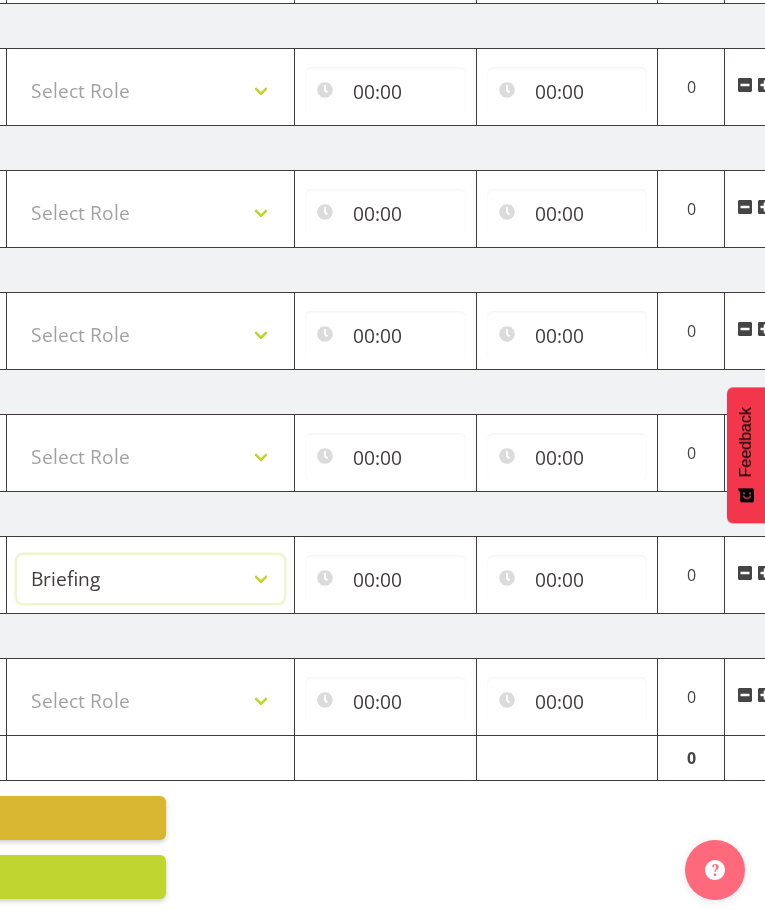 scroll, scrollTop: 0, scrollLeft: 586, axis: horizontal 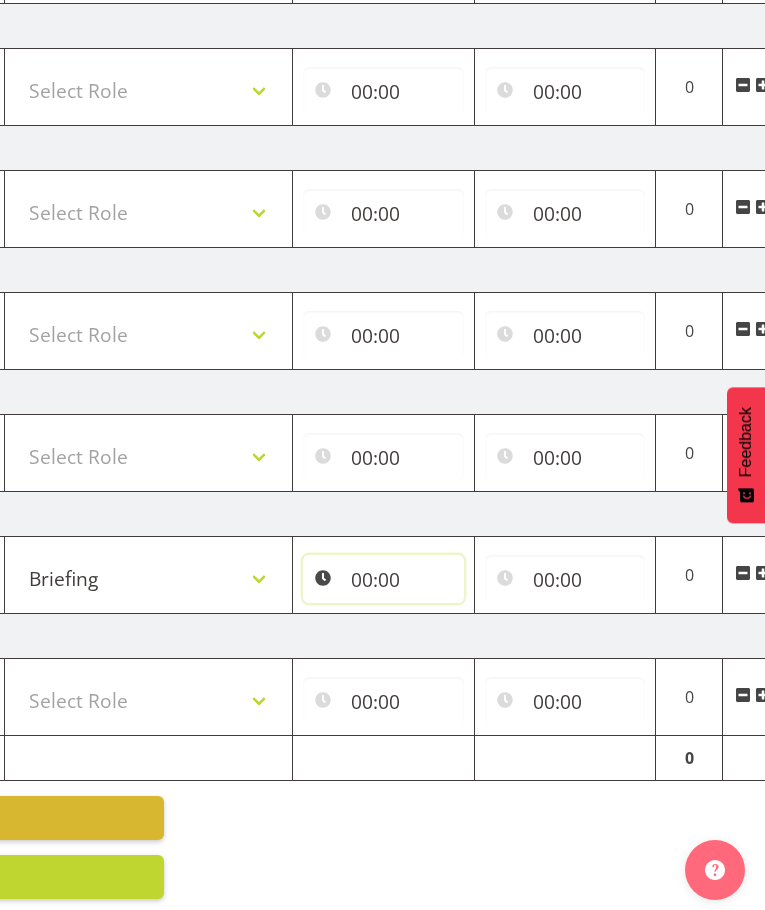 click on "00:00" at bounding box center (383, 579) 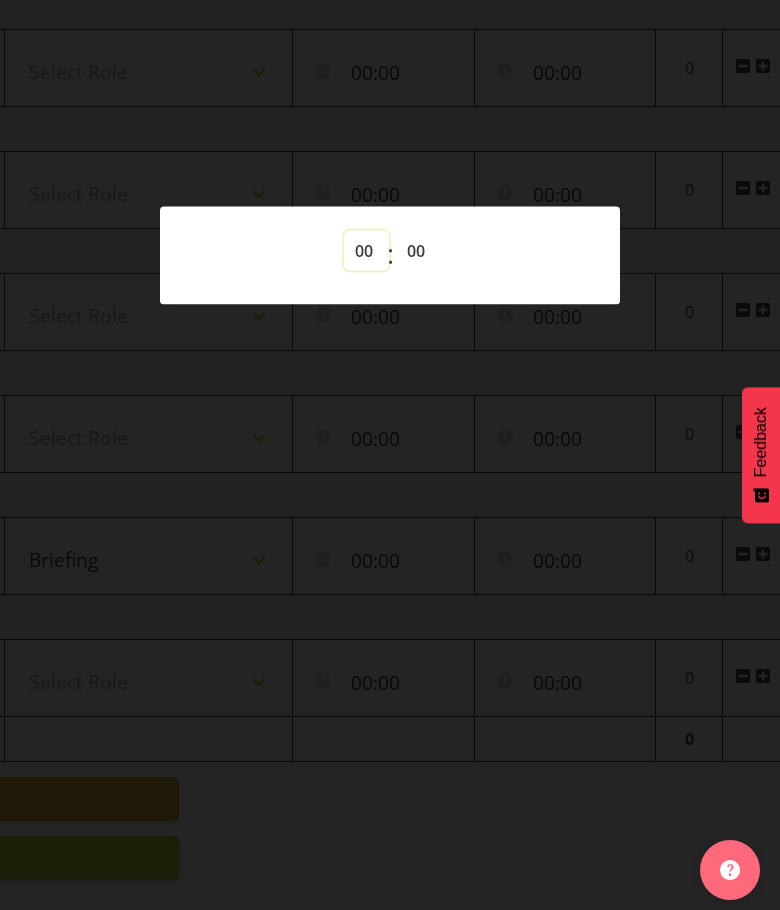 click on "00   01   02   03   04   05   06   07   08   09   10   11   12   13   14   15   16   17   18   19   20   21   22   23" at bounding box center (366, 250) 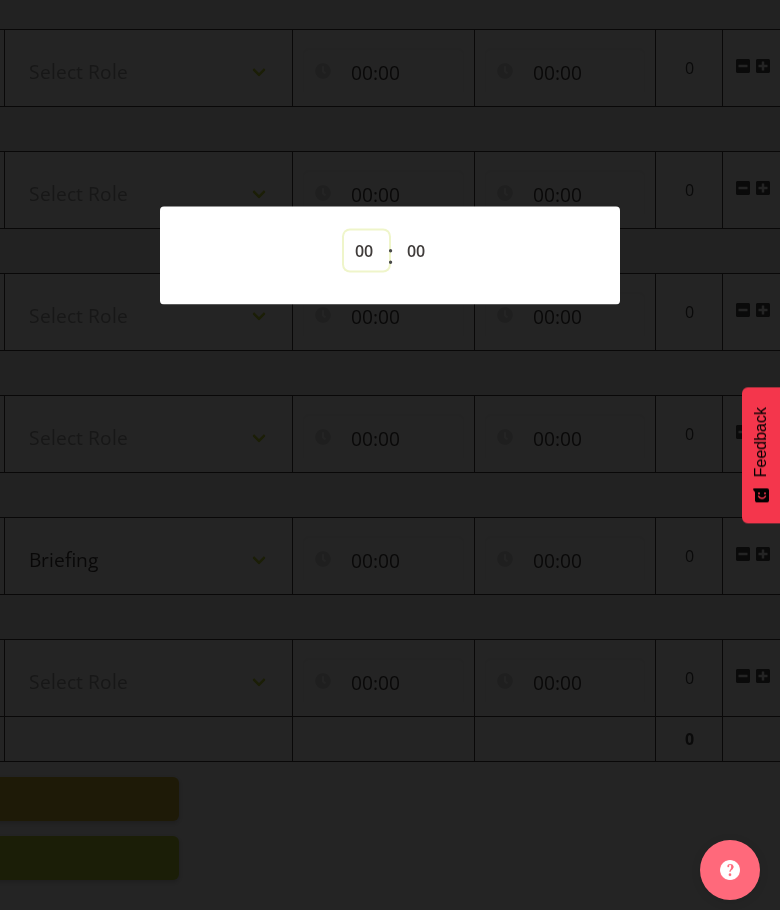 select on "12" 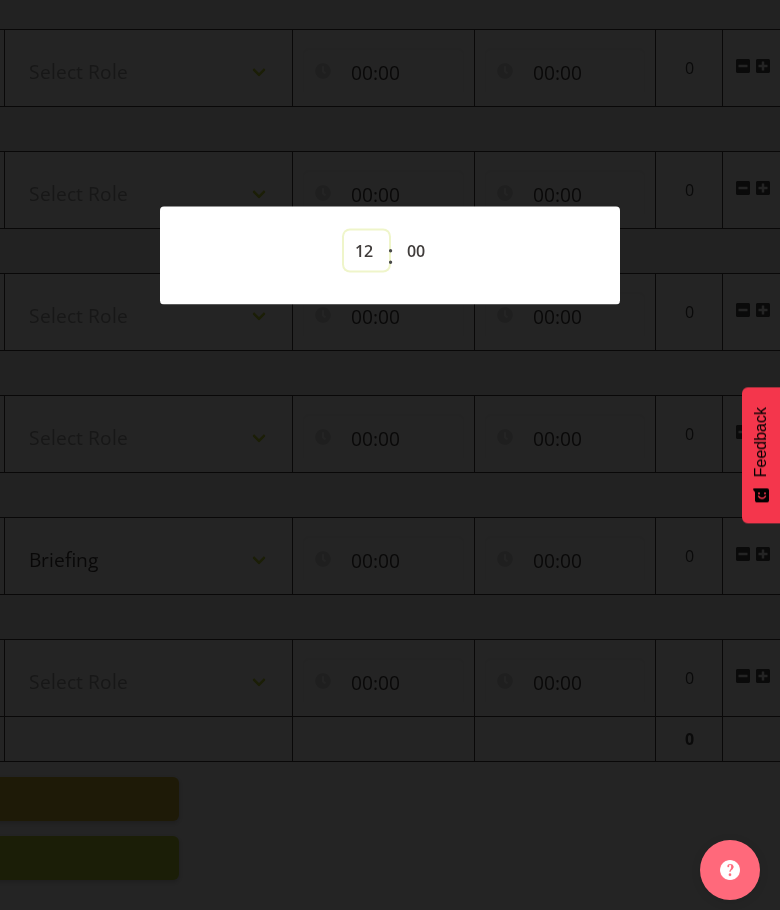 click on "00   01   02   03   04   05   06   07   08   09   10   11   12   13   14   15   16   17   18   19   20   21   22   23" at bounding box center [366, 250] 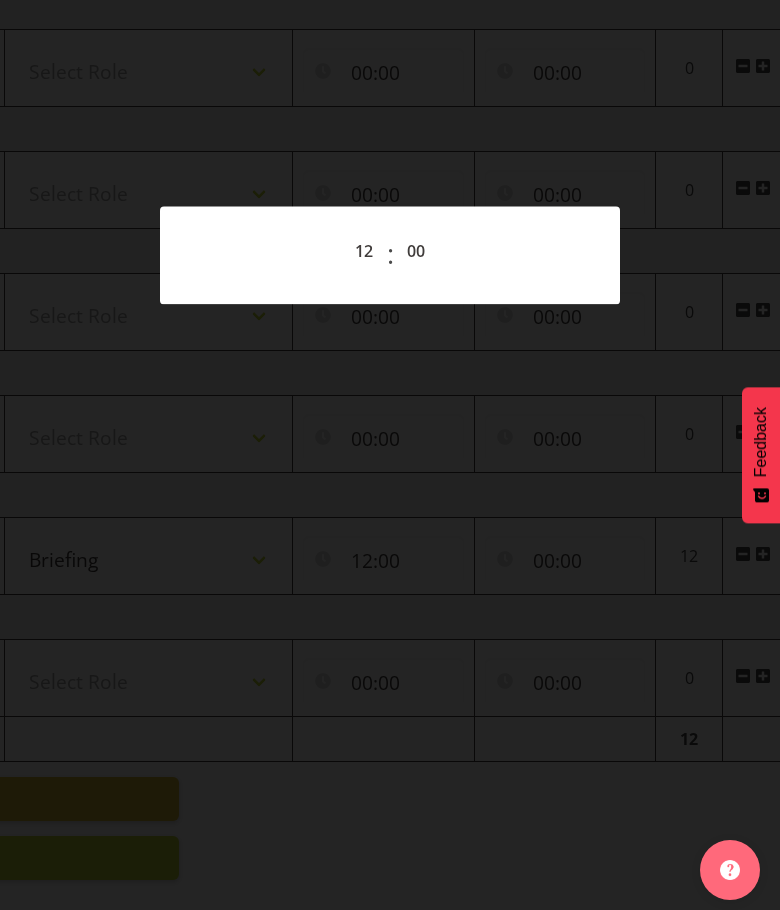 click at bounding box center [390, 455] 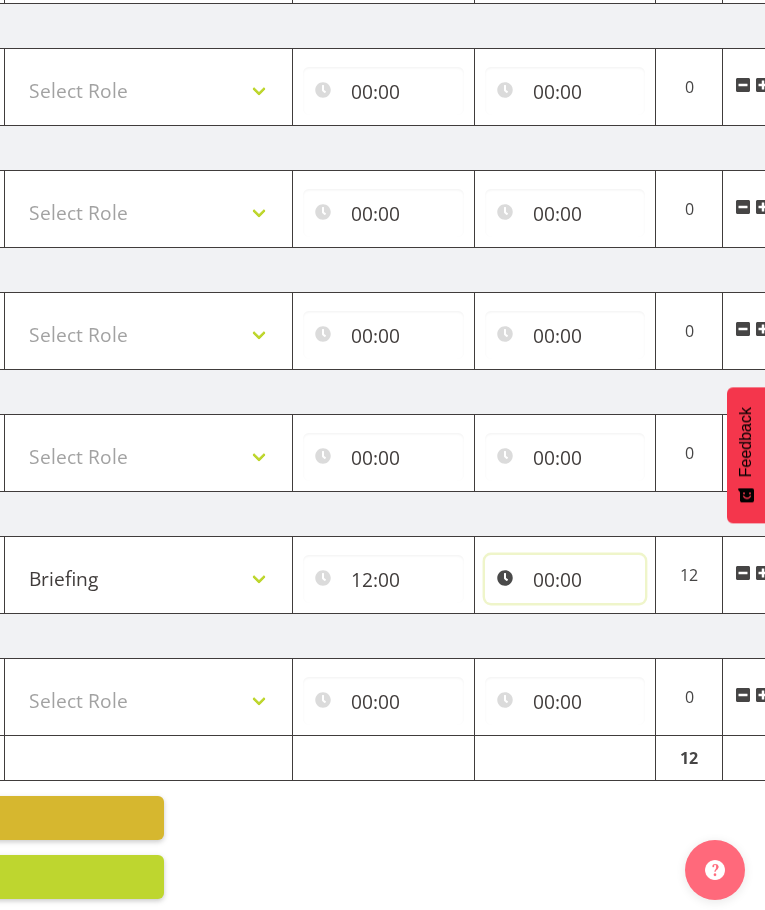 click on "00:00" at bounding box center (565, 579) 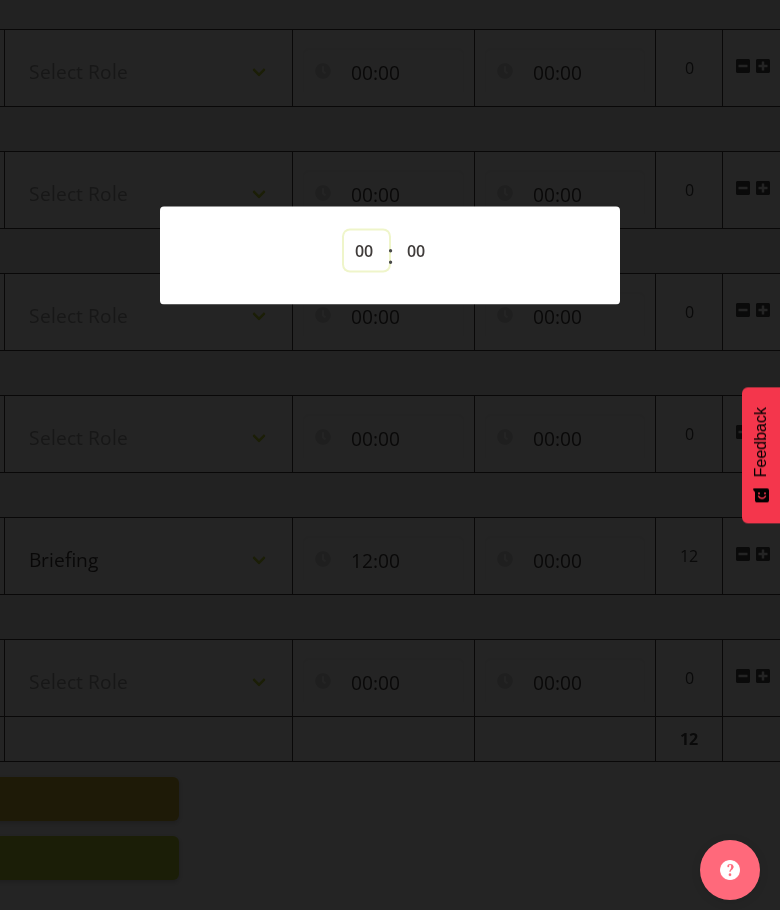 click on "00   01   02   03   04   05   06   07   08   09   10   11   12   13   14   15   16   17   18   19   20   21   22   23" at bounding box center (366, 250) 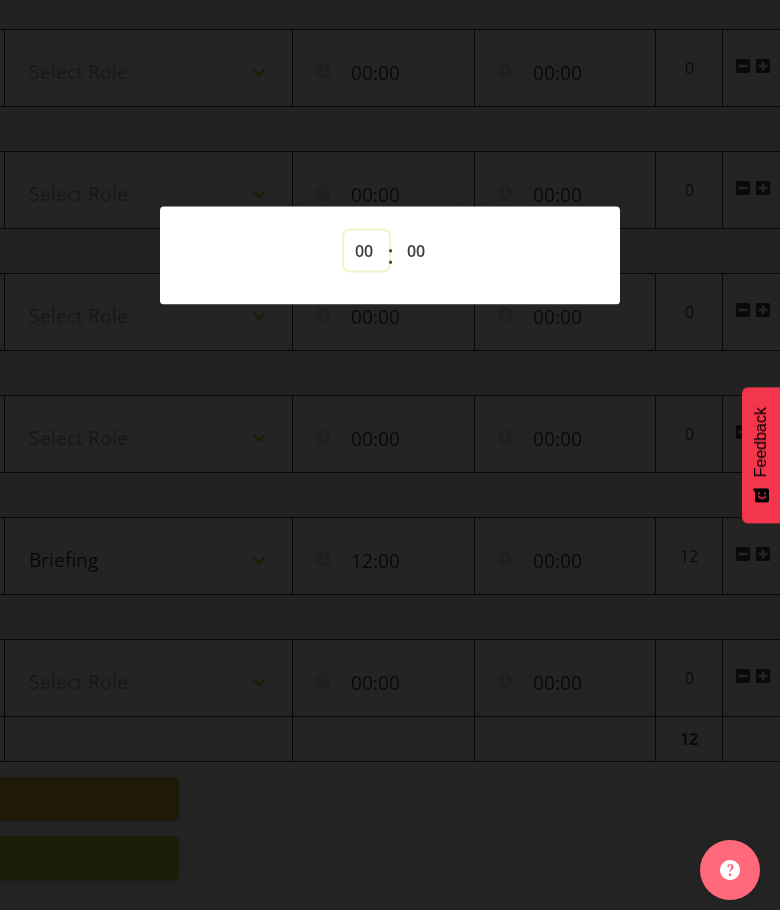 select on "12" 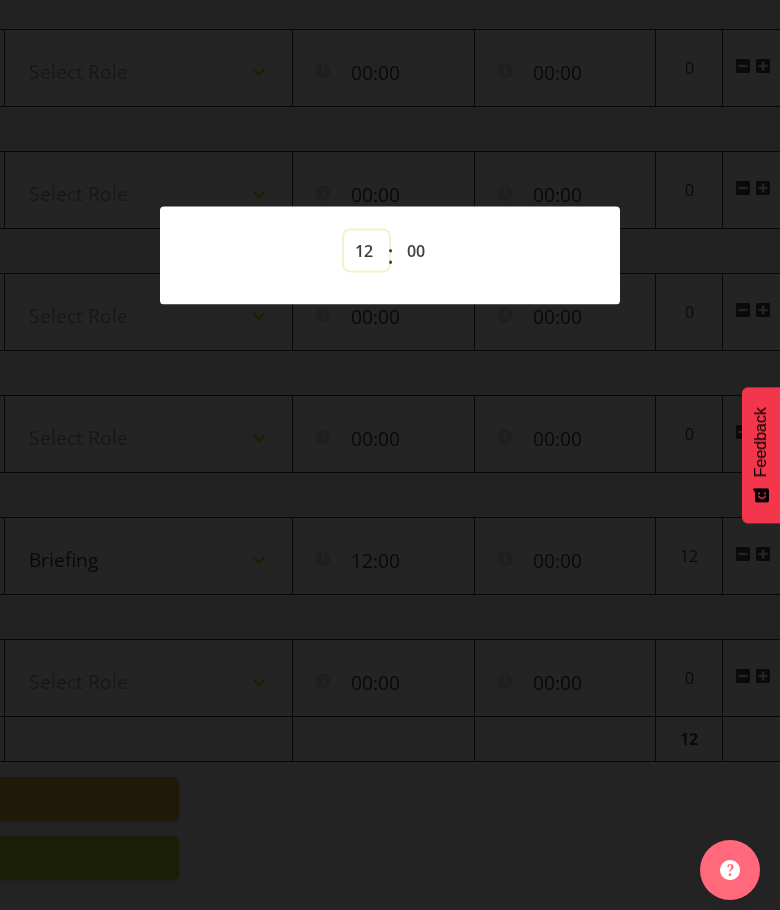 click on "00   01   02   03   04   05   06   07   08   09   10   11   12   13   14   15   16   17   18   19   20   21   22   23" at bounding box center (366, 250) 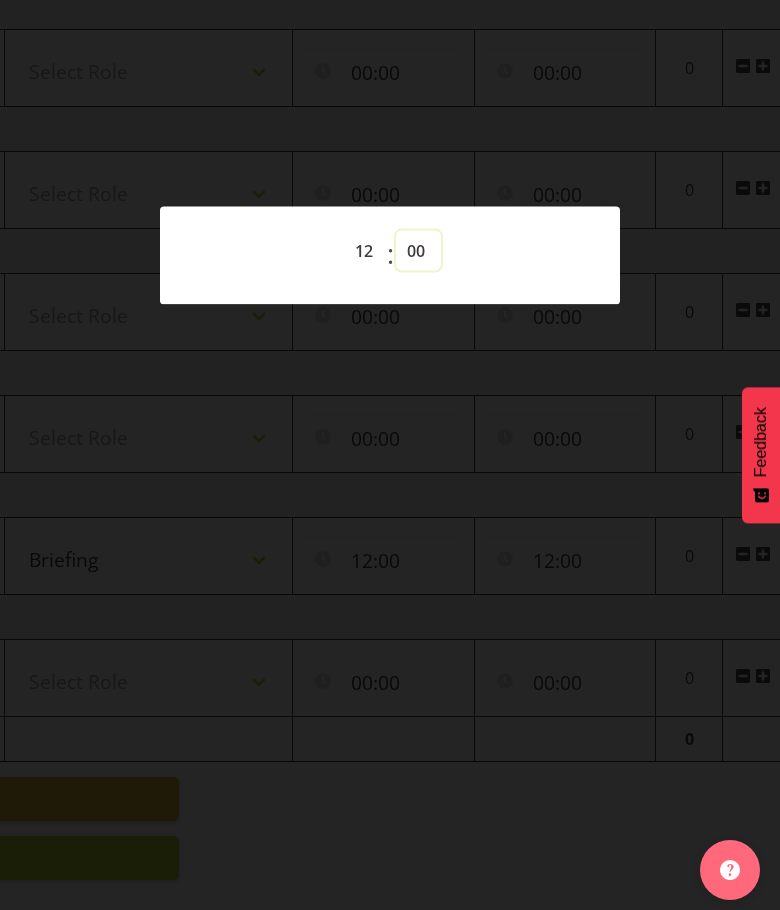 click on "00   01   02   03   04   05   06   07   08   09   10   11   12   13   14   15   16   17   18   19   20   21   22   23   24   25   26   27   28   29   30   31   32   33   34   35   36   37   38   39   40   41   42   43   44   45   46   47   48   49   50   51   52   53   54   55   56   57   58   59" at bounding box center (418, 250) 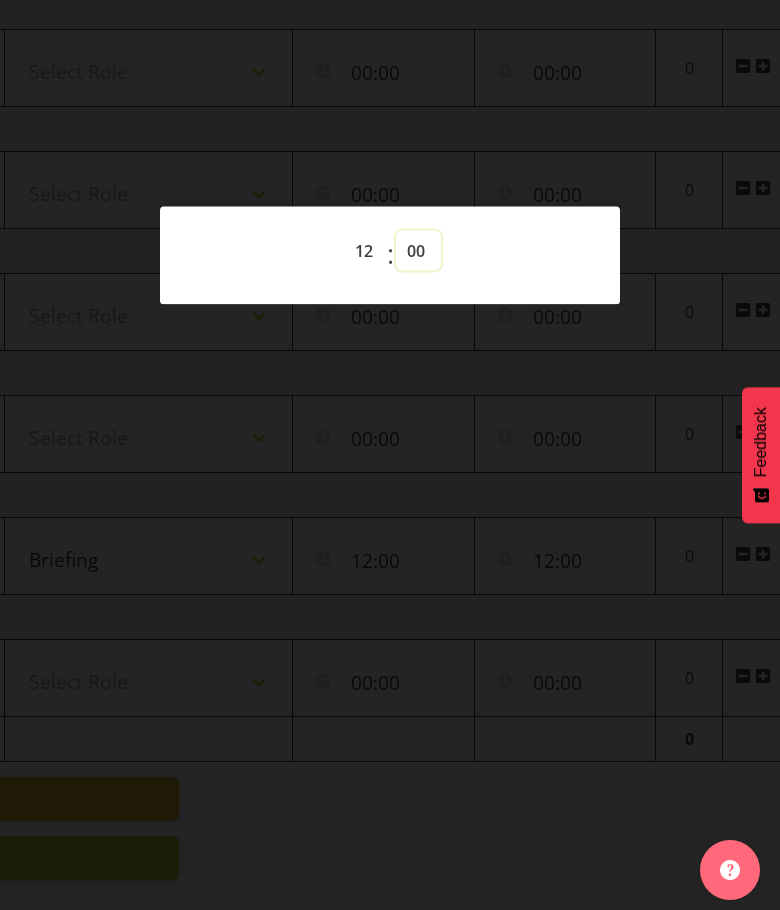 click on "00   01   02   03   04   05   06   07   08   09   10   11   12   13   14   15   16   17   18   19   20   21   22   23   24   25   26   27   28   29   30   31   32   33   34   35   36   37   38   39   40   41   42   43   44   45   46   47   48   49   50   51   52   53   54   55   56   57   58   59" at bounding box center (418, 250) 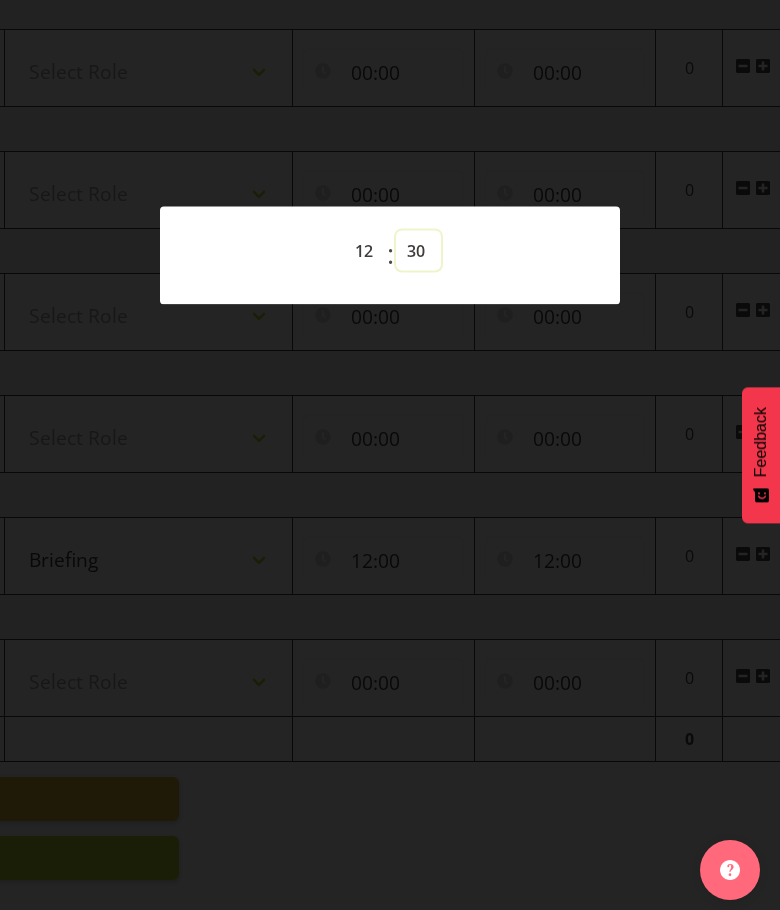 type on "12:30" 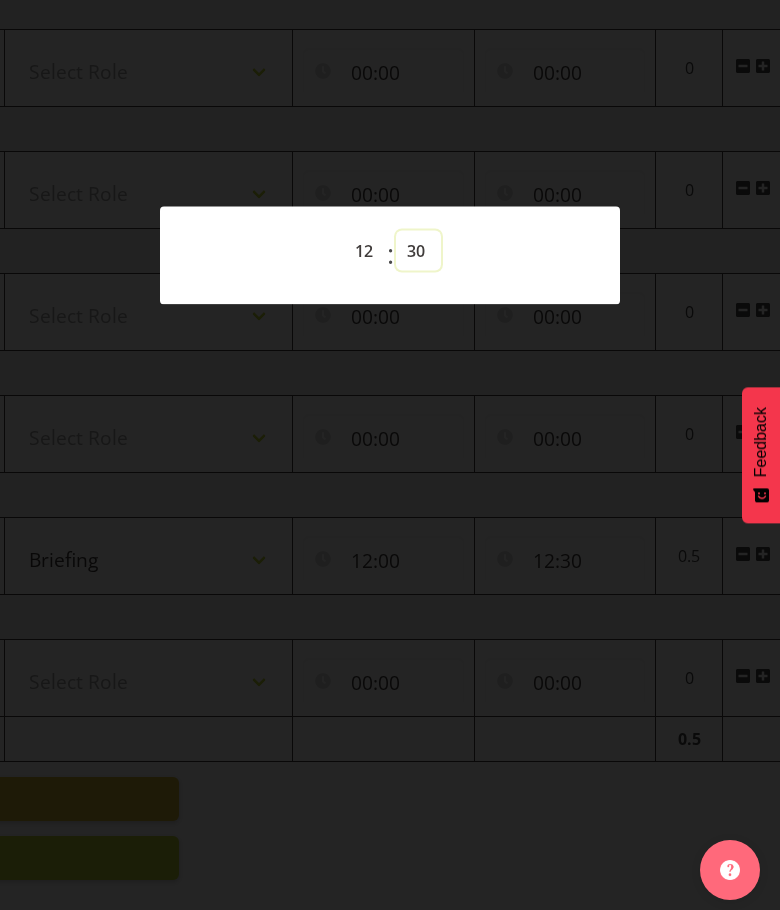 select on "39" 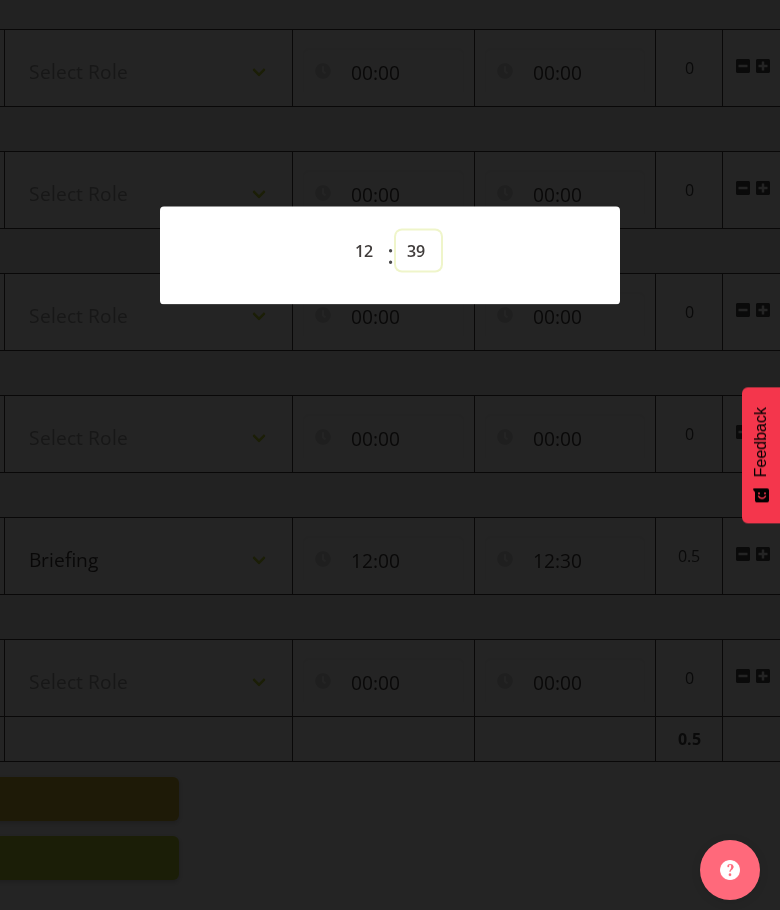 type on "12:39" 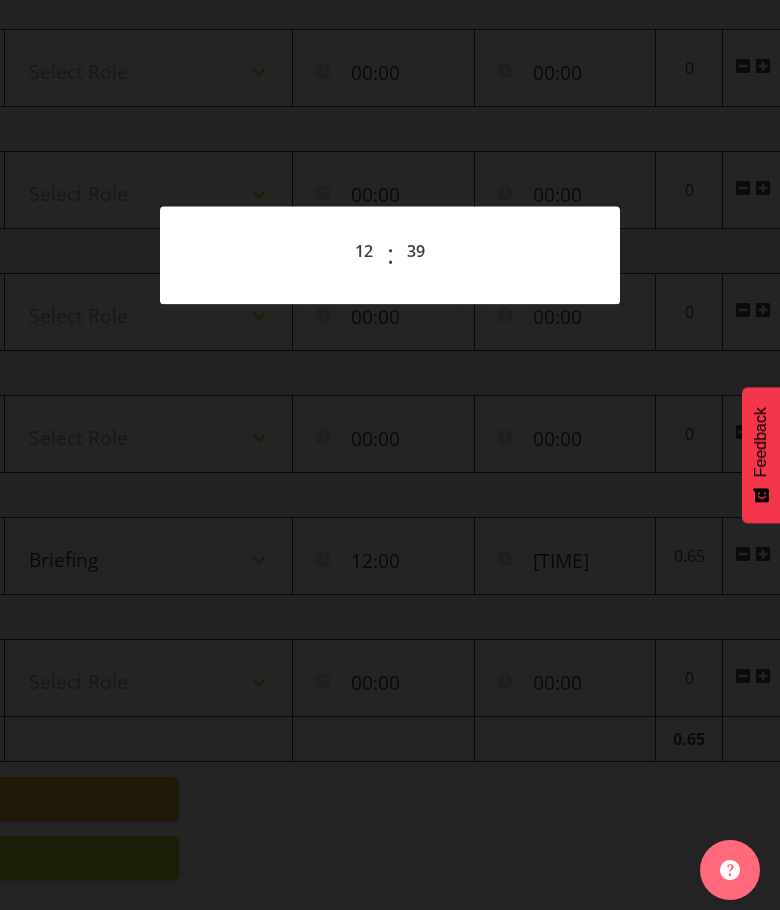 click at bounding box center (390, 455) 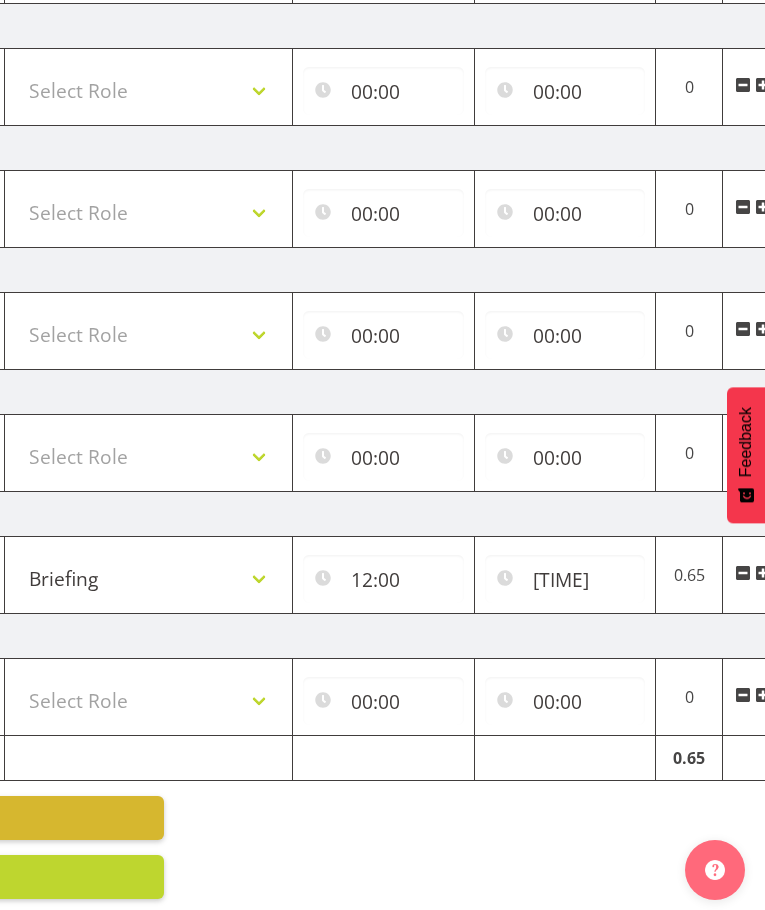 drag, startPoint x: 761, startPoint y: 535, endPoint x: 745, endPoint y: 553, distance: 24.083189 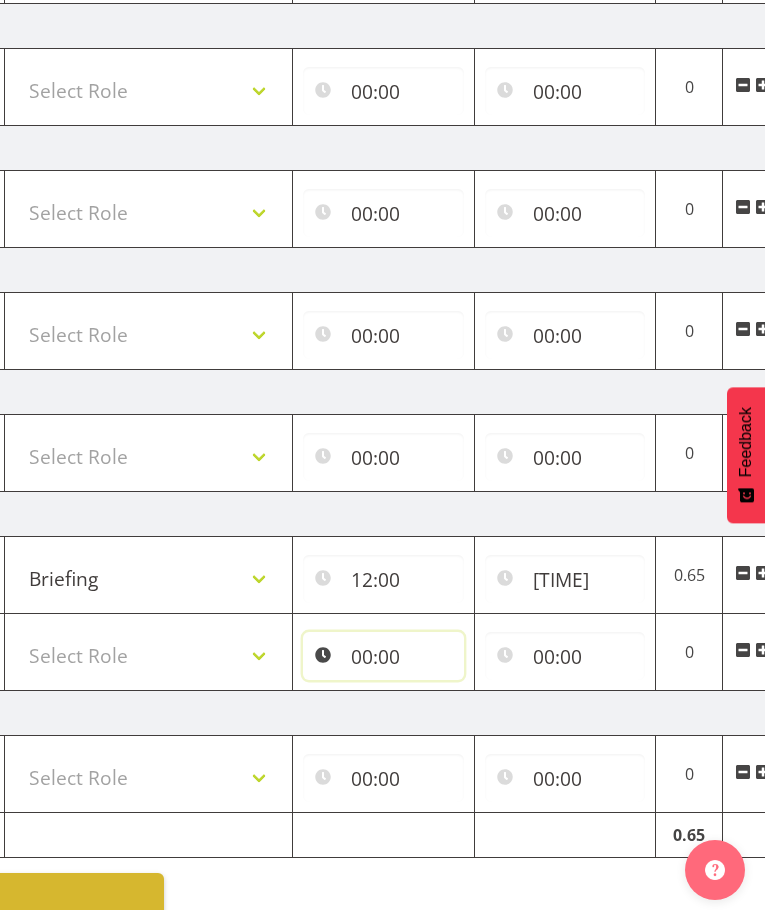 click on "00:00" at bounding box center [383, 656] 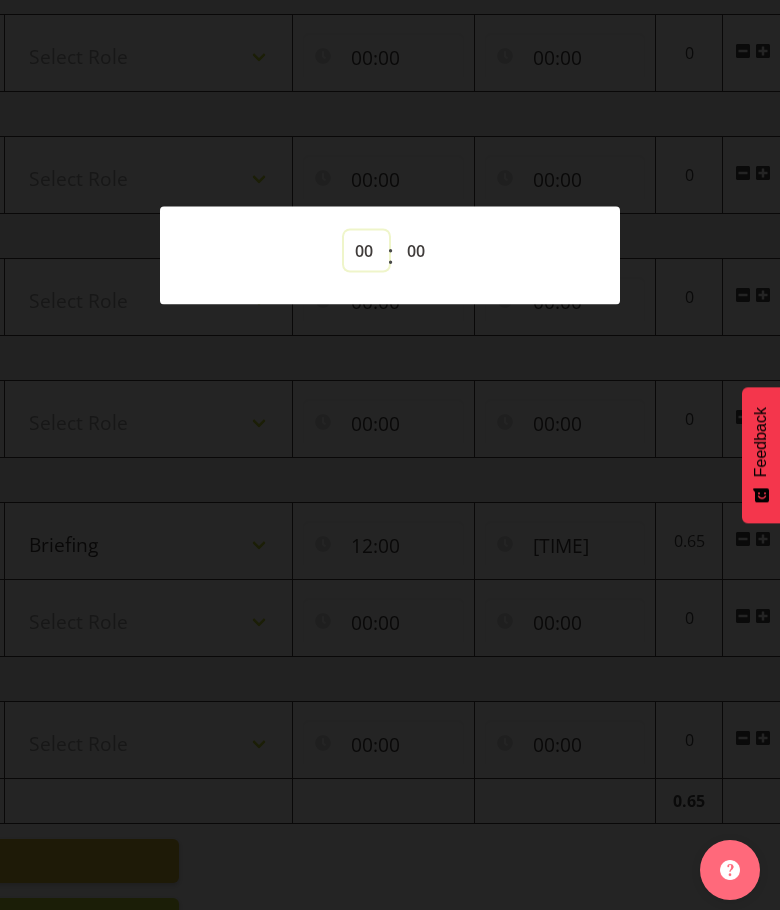 click on "00   01   02   03   04   05   06   07   08   09   10   11   12   13   14   15   16   17   18   19   20   21   22   23" at bounding box center (366, 250) 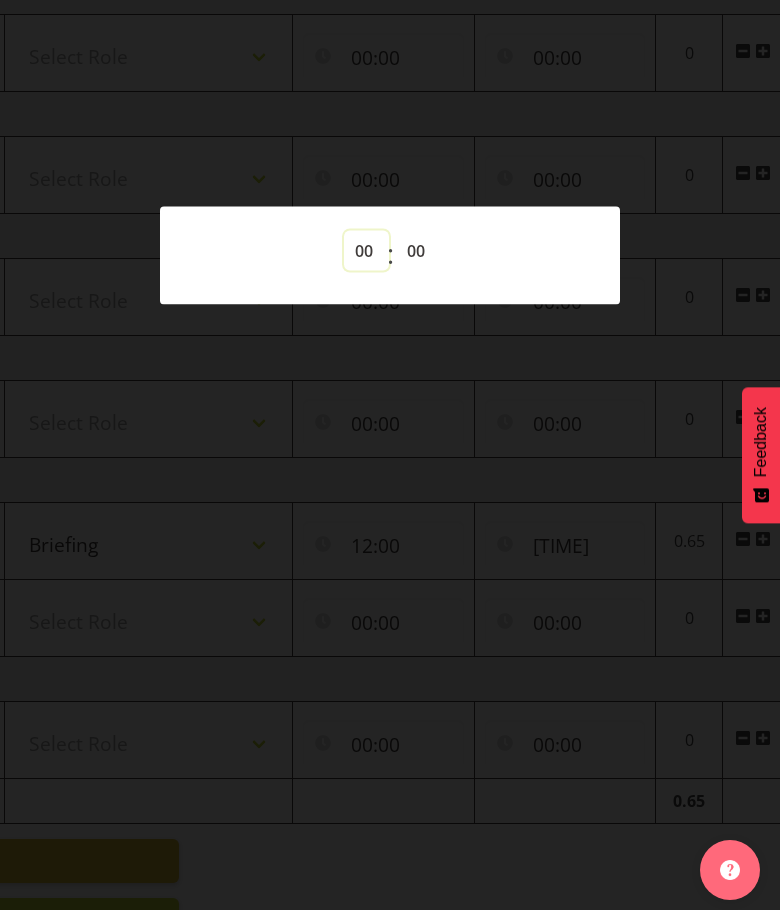 select on "12" 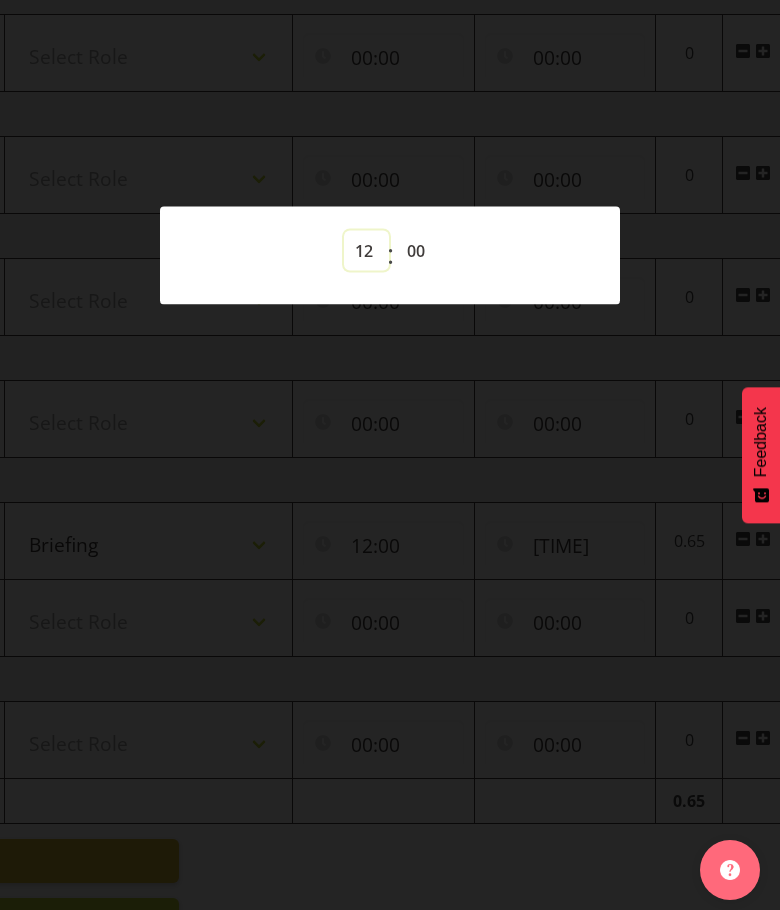 click on "00   01   02   03   04   05   06   07   08   09   10   11   12   13   14   15   16   17   18   19   20   21   22   23" at bounding box center [366, 250] 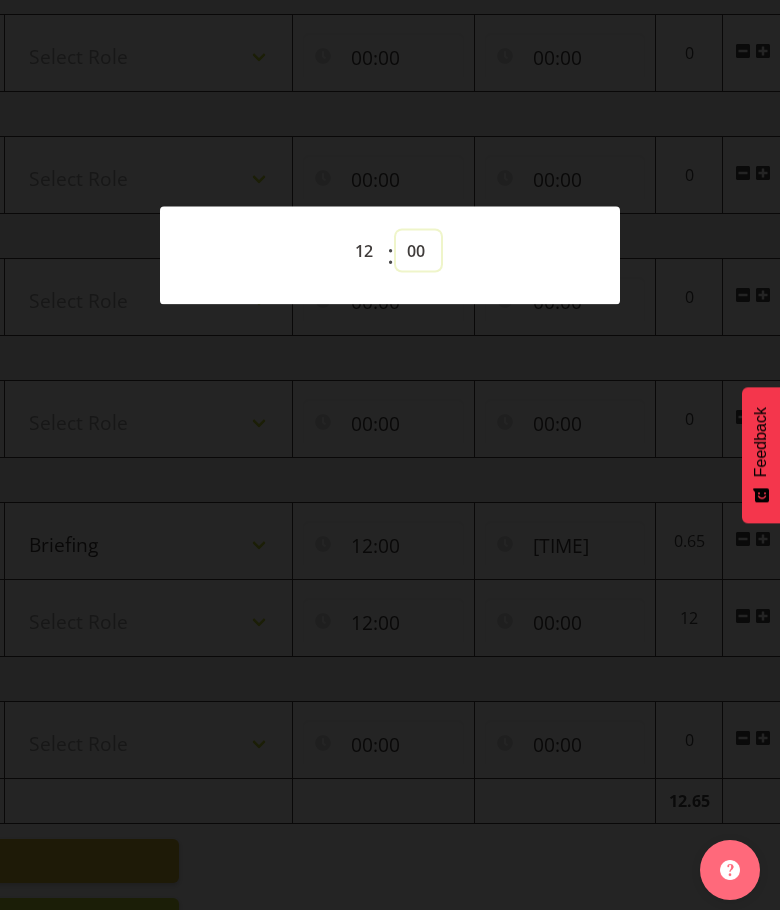click on "00   01   02   03   04   05   06   07   08   09   10   11   12   13   14   15   16   17   18   19   20   21   22   23   24   25   26   27   28   29   30   31   32   33   34   35   36   37   38   39   40   41   42   43   44   45   46   47   48   49   50   51   52   53   54   55   56   57   58   59" at bounding box center [418, 250] 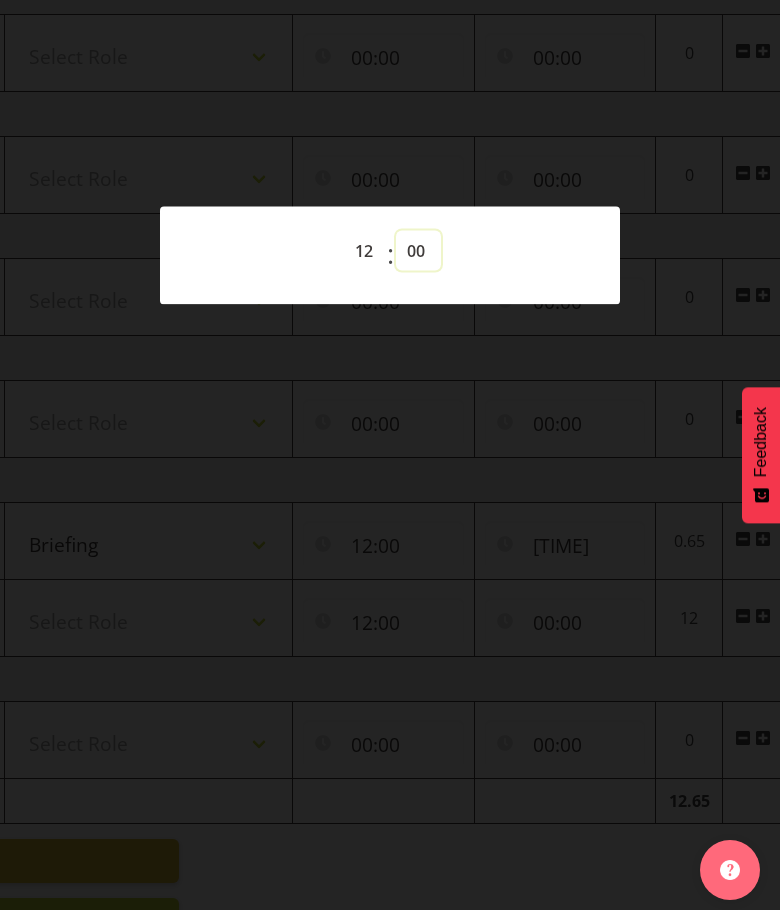 select on "39" 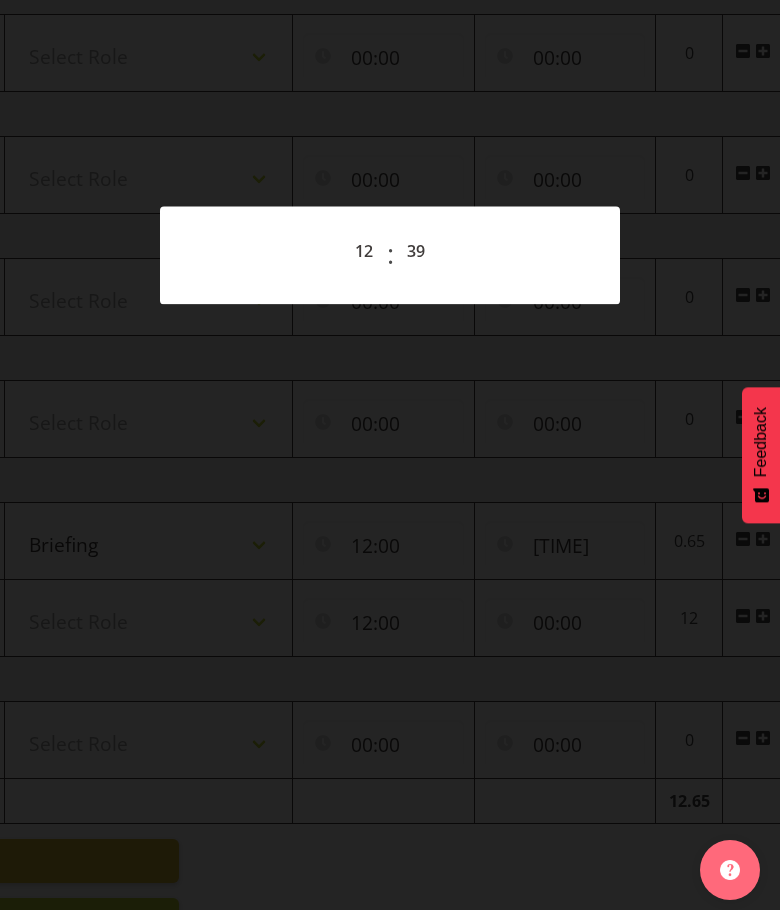 click at bounding box center [390, 455] 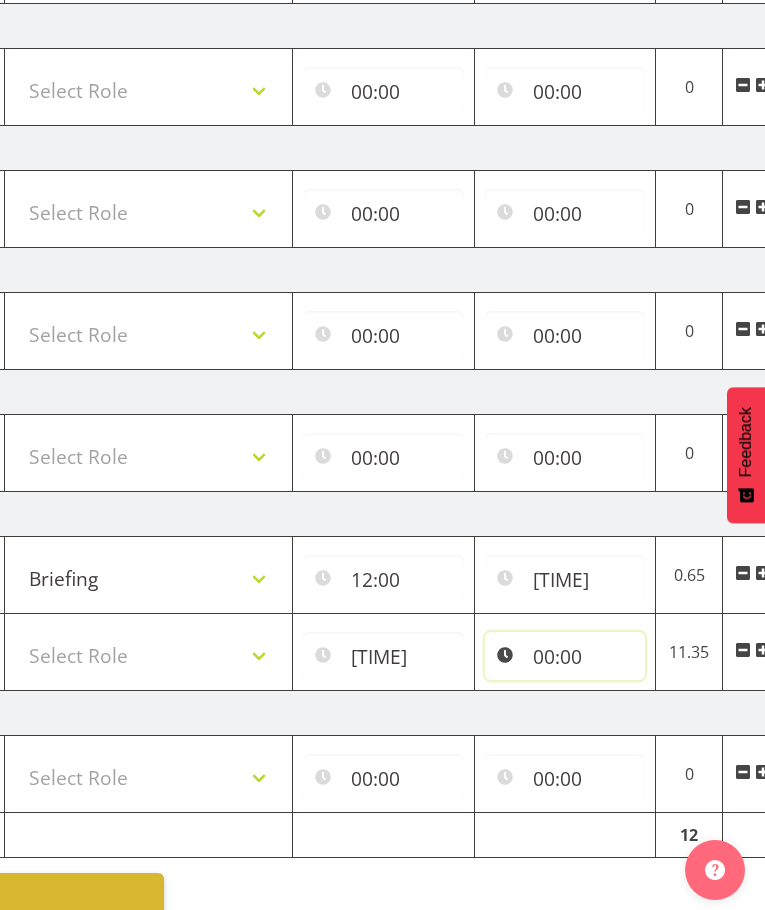 click on "00:00" at bounding box center [565, 656] 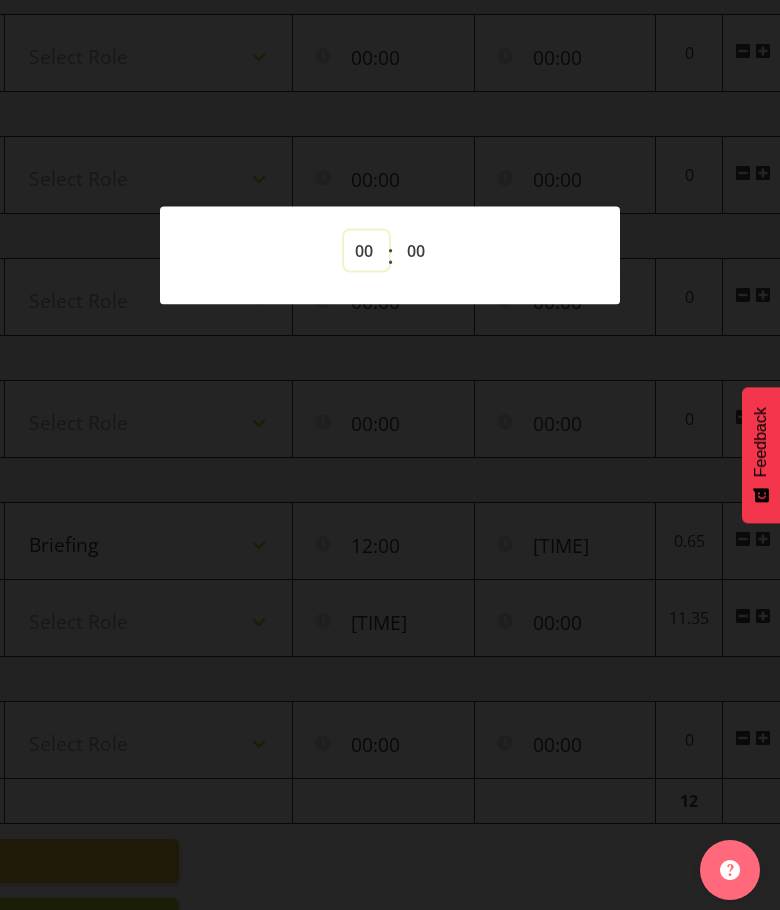 click on "00   01   02   03   04   05   06   07   08   09   10   11   12   13   14   15   16   17   18   19   20   21   22   23" at bounding box center [366, 250] 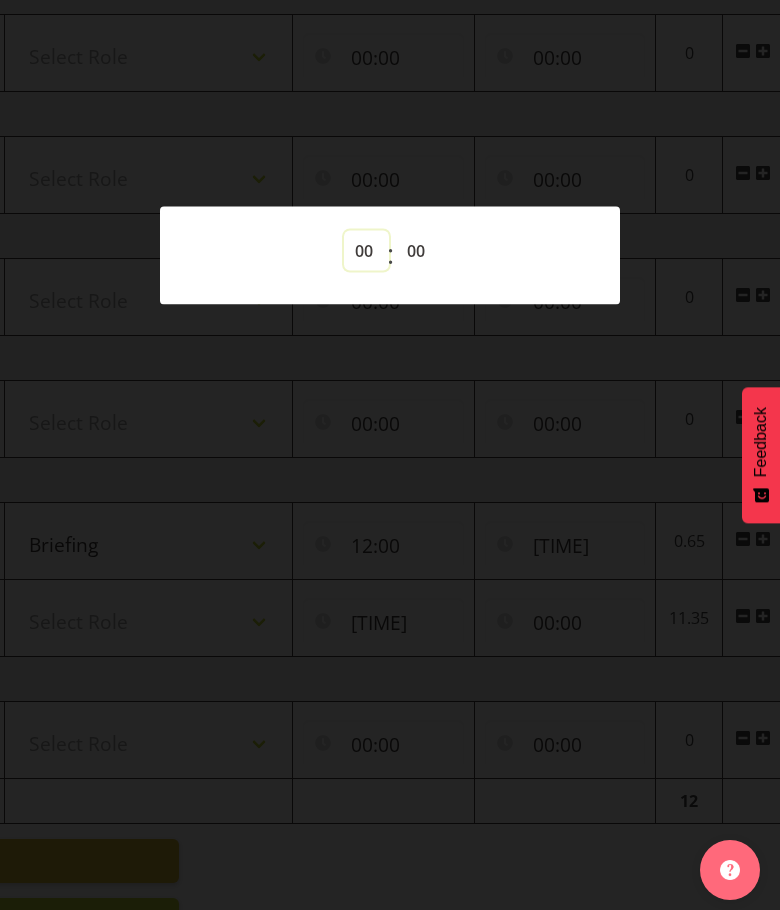 select on "16" 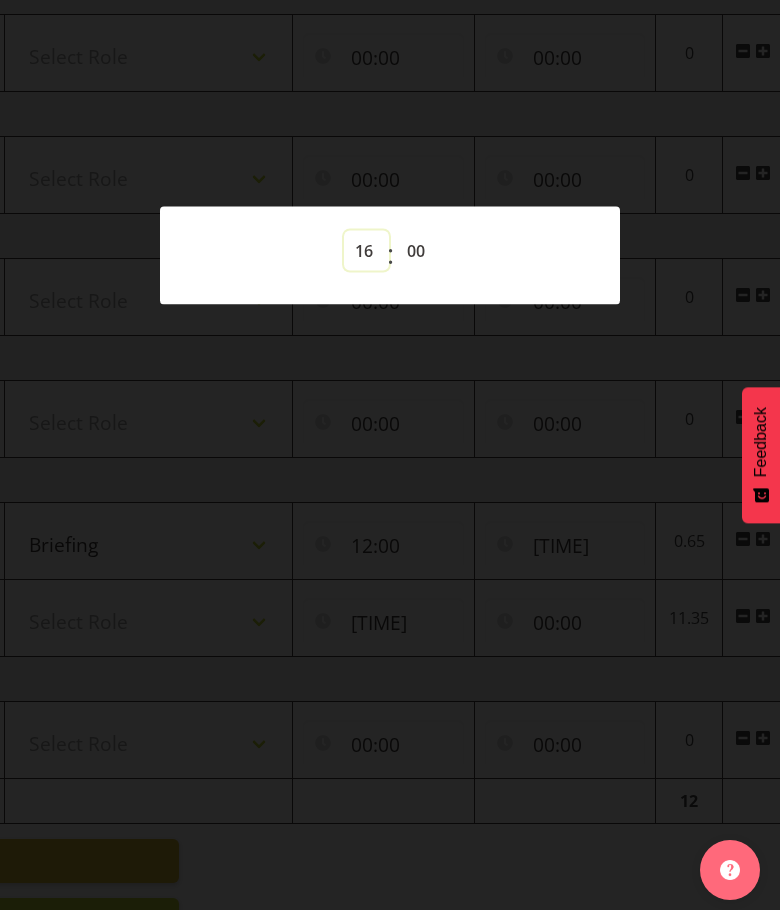 click on "00   01   02   03   04   05   06   07   08   09   10   11   12   13   14   15   16   17   18   19   20   21   22   23" at bounding box center (366, 250) 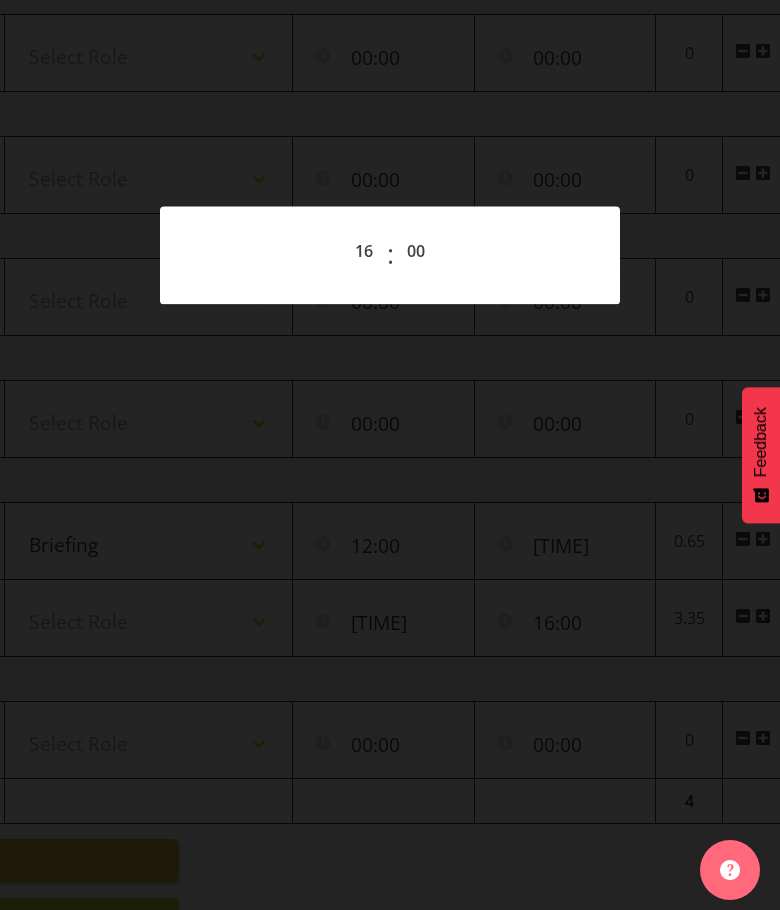 click at bounding box center (390, 455) 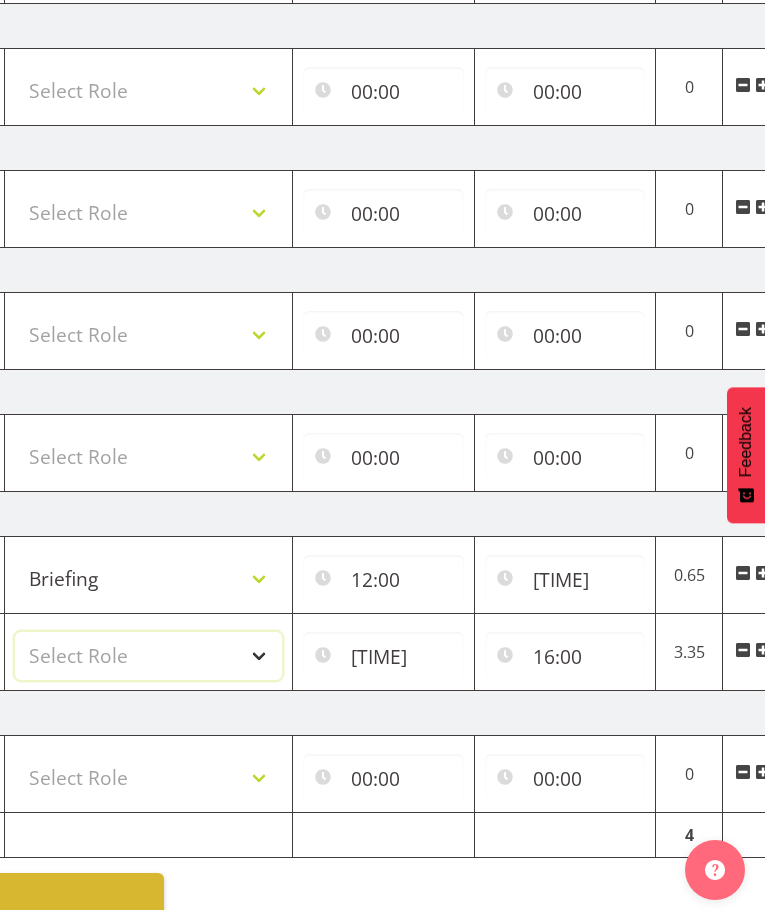 click on "Select Role  Briefing Interviewing" at bounding box center (148, 656) 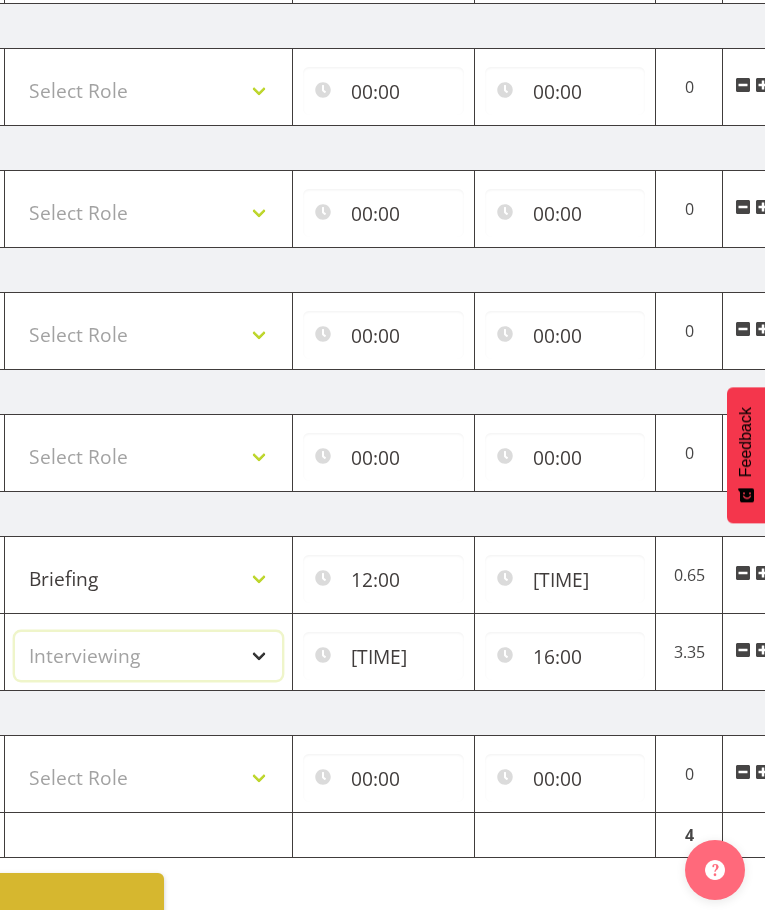 click on "Select Role  Briefing Interviewing" at bounding box center [148, 656] 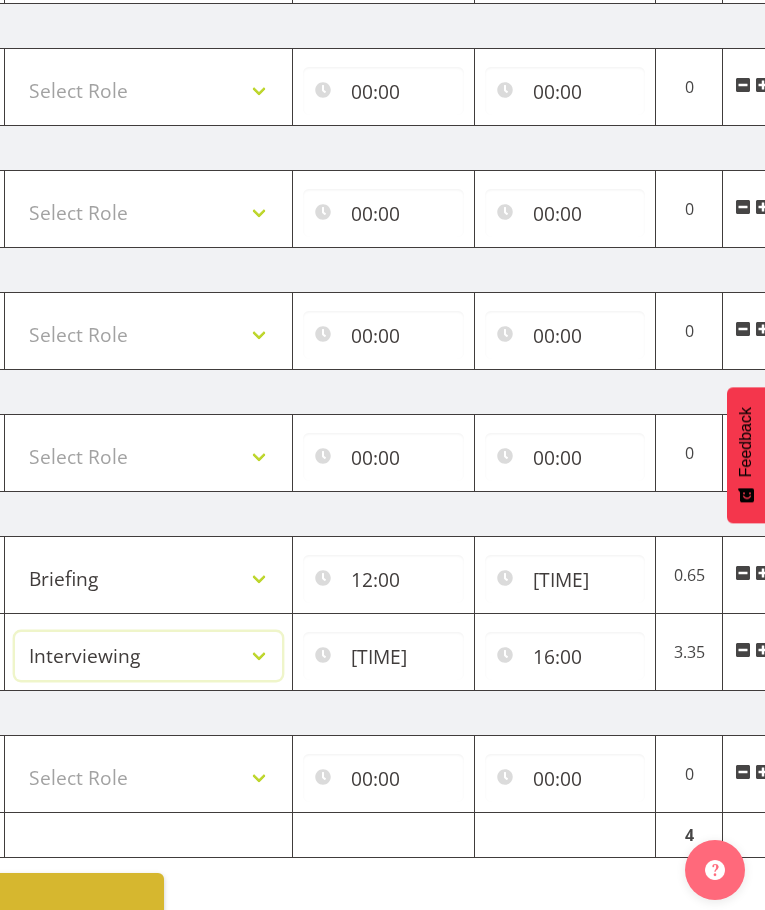 scroll, scrollTop: 541, scrollLeft: 0, axis: vertical 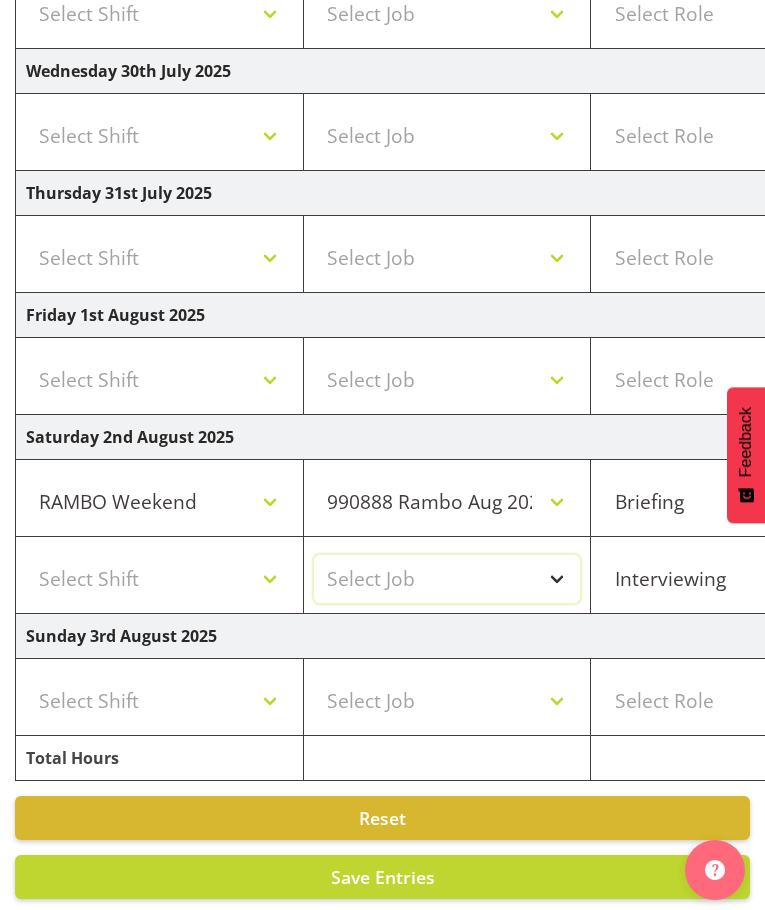 click on "Select Job  550060 IF Admin 553491 World Poll Australia Wave 2 Pretest 2025 553493 World Poll New Zealand Wave 2 Pretest 2025 553500 BFM Jul - Sep 2025 553502 FMG August 2024 990000 General 990821 Goldrush 2024 990846 Toka Tu Ake 2025 990855 FENZ 990878 CMI Q3 2025 990883 Alarms 990888 Rambo Aug 2025 999996 Training 999997 Recruitment & Training 999999 DT" at bounding box center (447, 579) 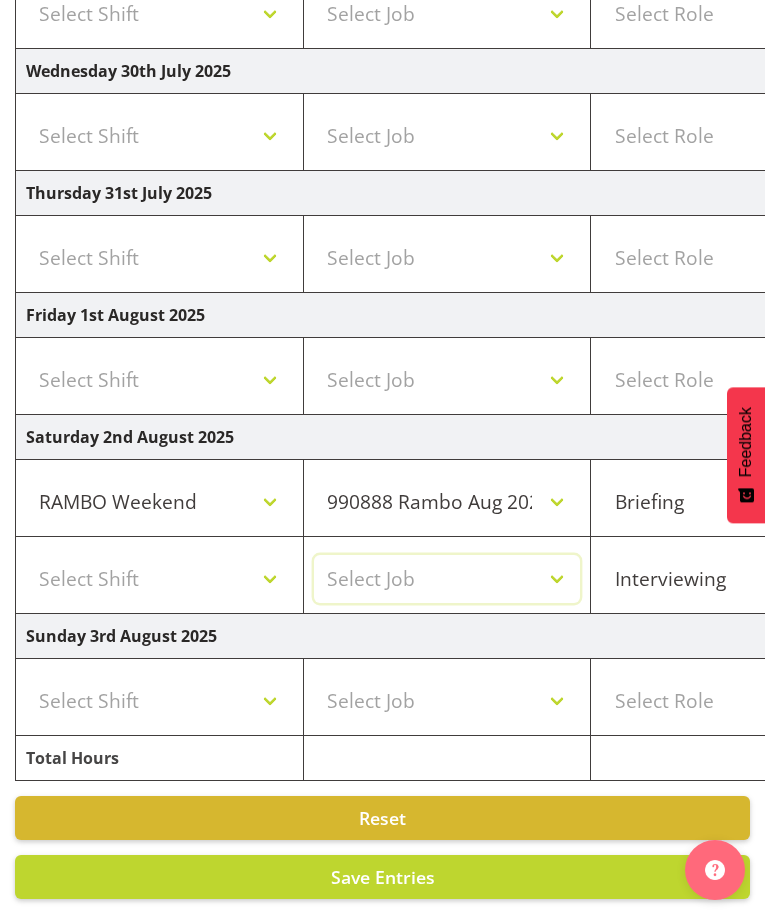 select on "10461" 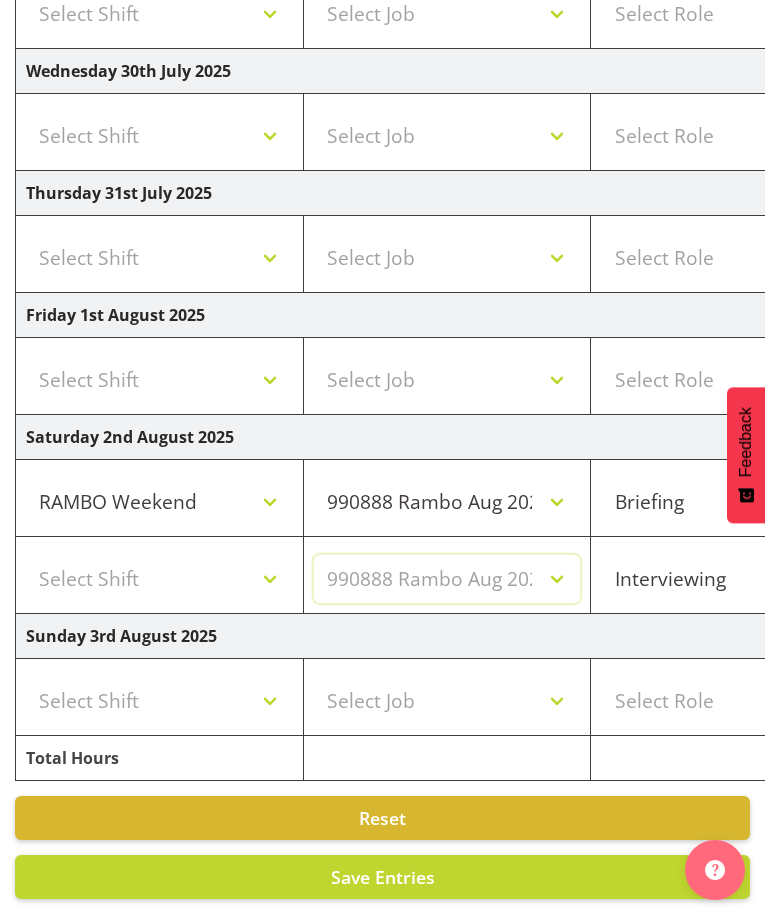 click on "Select Job  550060 IF Admin 553491 World Poll Australia Wave 2 Pretest 2025 553493 World Poll New Zealand Wave 2 Pretest 2025 553500 BFM Jul - Sep 2025 553502 FMG August 2024 990000 General 990821 Goldrush 2024 990846 Toka Tu Ake 2025 990855 FENZ 990878 CMI Q3 2025 990883 Alarms 990888 Rambo Aug 2025 999996 Training 999997 Recruitment & Training 999999 DT" at bounding box center (447, 579) 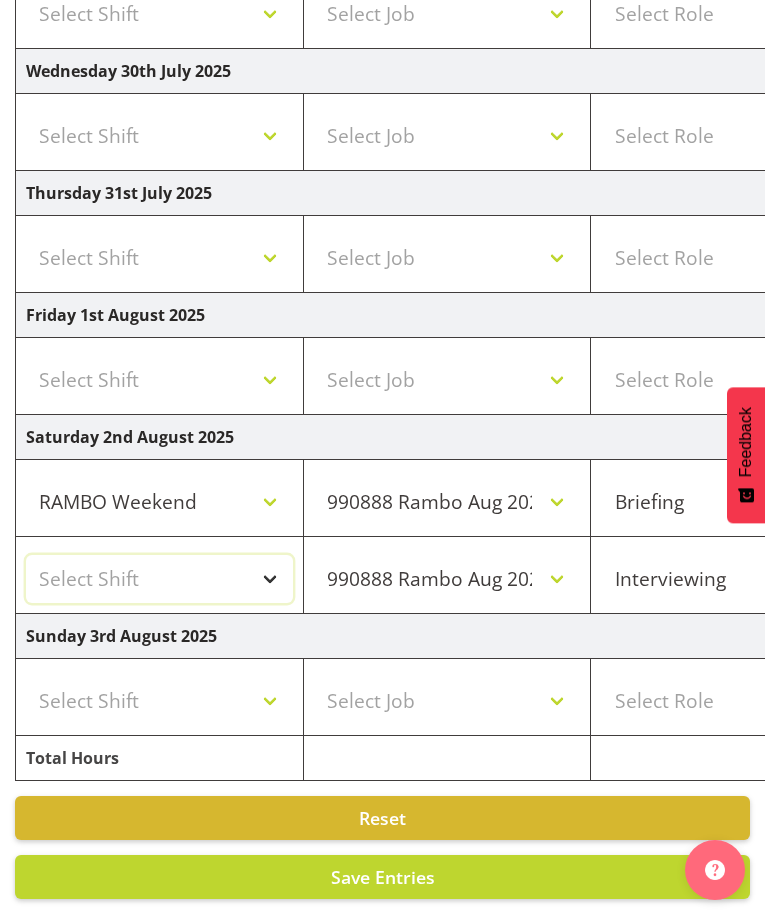 click on "Select Shift  !!Weekend Residential    (Roster IT Shift Label) *Business  9/10am ~ 4:30pm *Business Supervisor *Evening Residential Shift 5-9pm *RP Track  C *RP Track C Weekend *RP Weekly/Monthly Tracks *Supervisor Call Centre *Supervisor Evening *Supervisors & Call Centre Weekend RAMBO Weekend Rambo Test WP Aust briefing/training World Poll Aust Late 9p~10:30p World Poll Aust Wkend World Poll NZ  Weekends World Poll NZ Pilot World Poll NZ Wave 2 Pilot World Poll Pilot Aust 9:00~10:30pm" at bounding box center [159, 579] 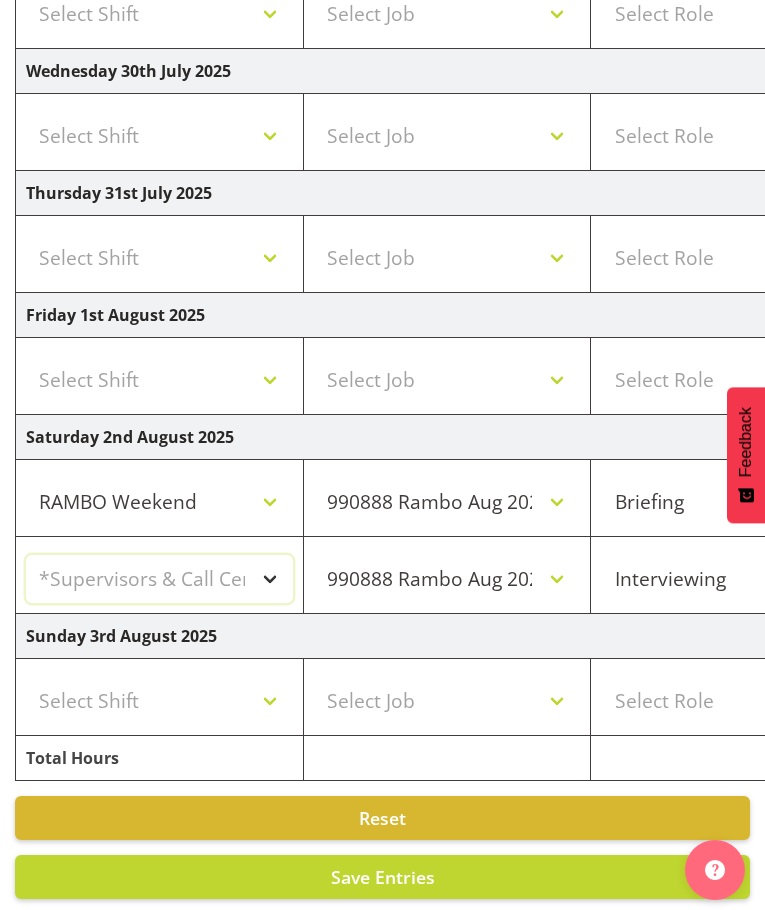 click on "Select Shift  !!Weekend Residential    (Roster IT Shift Label) *Business  9/10am ~ 4:30pm *Business Supervisor *Evening Residential Shift 5-9pm *RP Track  C *RP Track C Weekend *RP Weekly/Monthly Tracks *Supervisor Call Centre *Supervisor Evening *Supervisors & Call Centre Weekend RAMBO Weekend Rambo Test WP Aust briefing/training World Poll Aust Late 9p~10:30p World Poll Aust Wkend World Poll NZ  Weekends World Poll NZ Pilot World Poll NZ Wave 2 Pilot World Poll Pilot Aust 9:00~10:30pm" at bounding box center [159, 579] 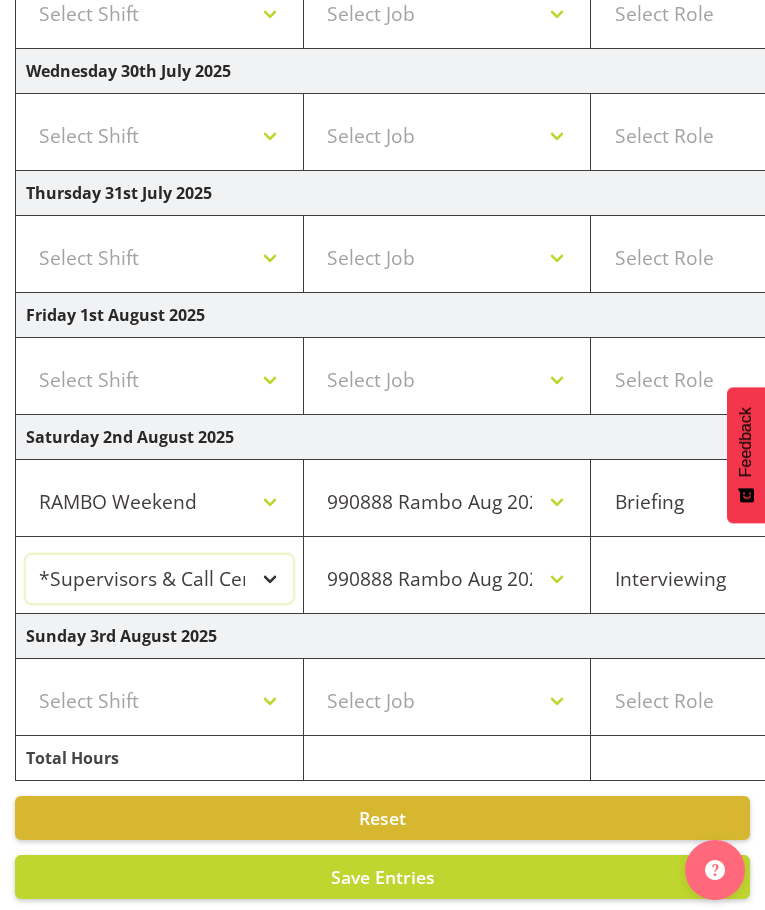click on "!!Weekend Residential    (Roster IT Shift Label) *Business  9/10am ~ 4:30pm *Business Supervisor *Evening Residential Shift 5-9pm *RP Track  C *RP Track C Weekend *RP Weekly/Monthly Tracks *Supervisor Call Centre *Supervisor Evening *Supervisors & Call Centre Weekend RAMBO Weekend Rambo Test WP Aust briefing/training World Poll Aust Late 9p~10:30p World Poll Aust Wkend World Poll NZ  Weekends World Poll NZ Pilot World Poll NZ Wave 2 Pilot World Poll Pilot Aust 9:00~10:30pm" at bounding box center [159, 579] 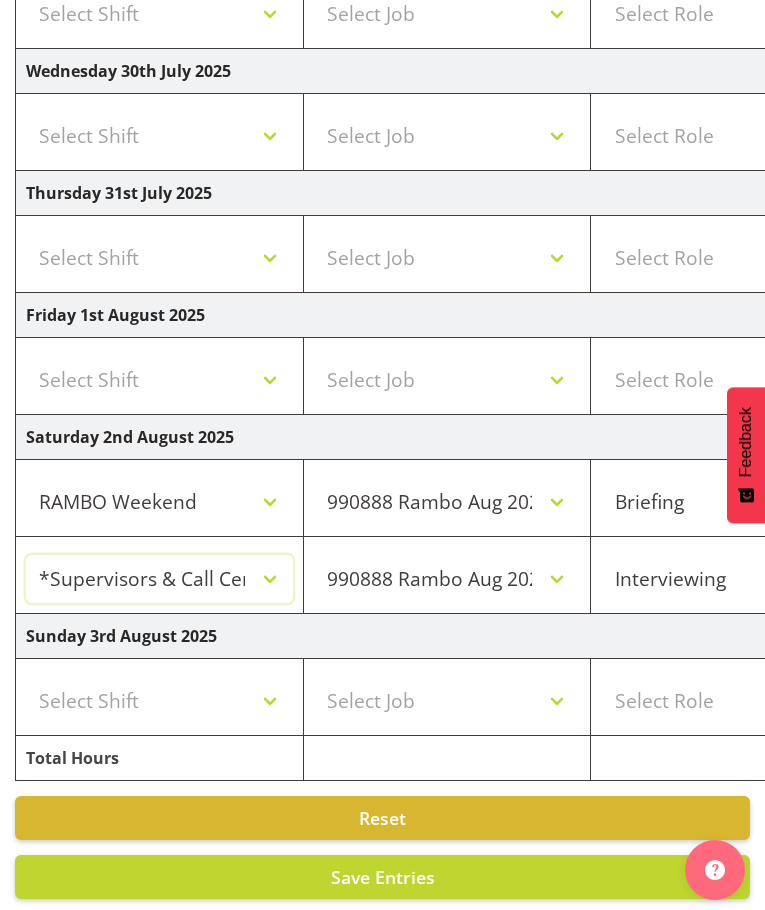 select on "43777" 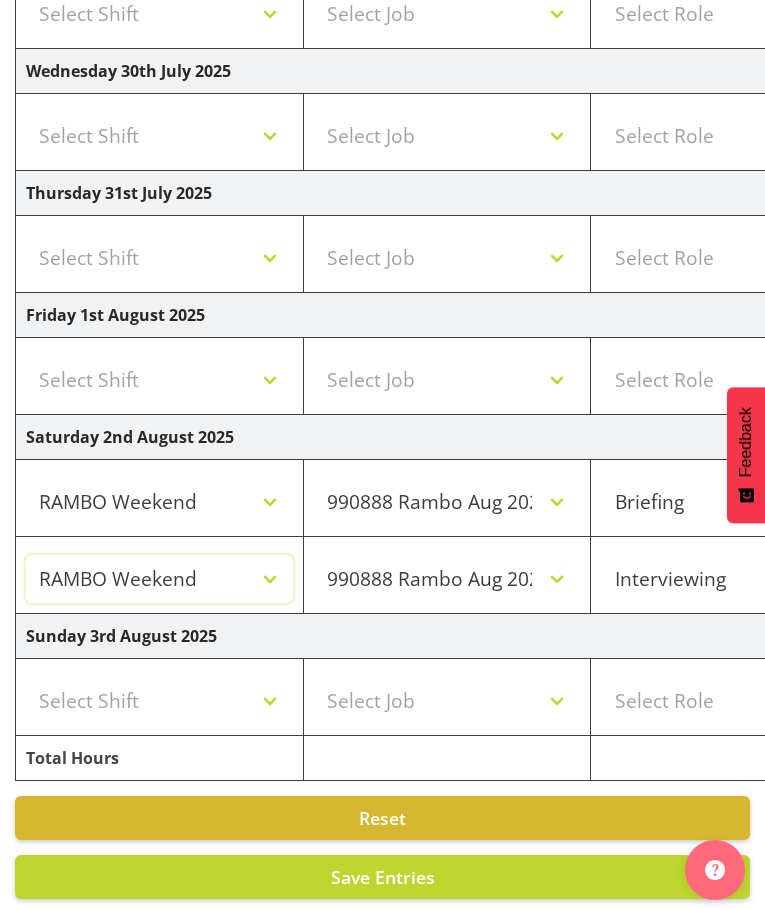 click on "!!Weekend Residential    (Roster IT Shift Label) *Business  9/10am ~ 4:30pm *Business Supervisor *Evening Residential Shift 5-9pm *RP Track  C *RP Track C Weekend *RP Weekly/Monthly Tracks *Supervisor Call Centre *Supervisor Evening *Supervisors & Call Centre Weekend RAMBO Weekend Rambo Test WP Aust briefing/training World Poll Aust Late 9p~10:30p World Poll Aust Wkend World Poll NZ  Weekends World Poll NZ Pilot World Poll NZ Wave 2 Pilot World Poll Pilot Aust 9:00~10:30pm" at bounding box center [159, 579] 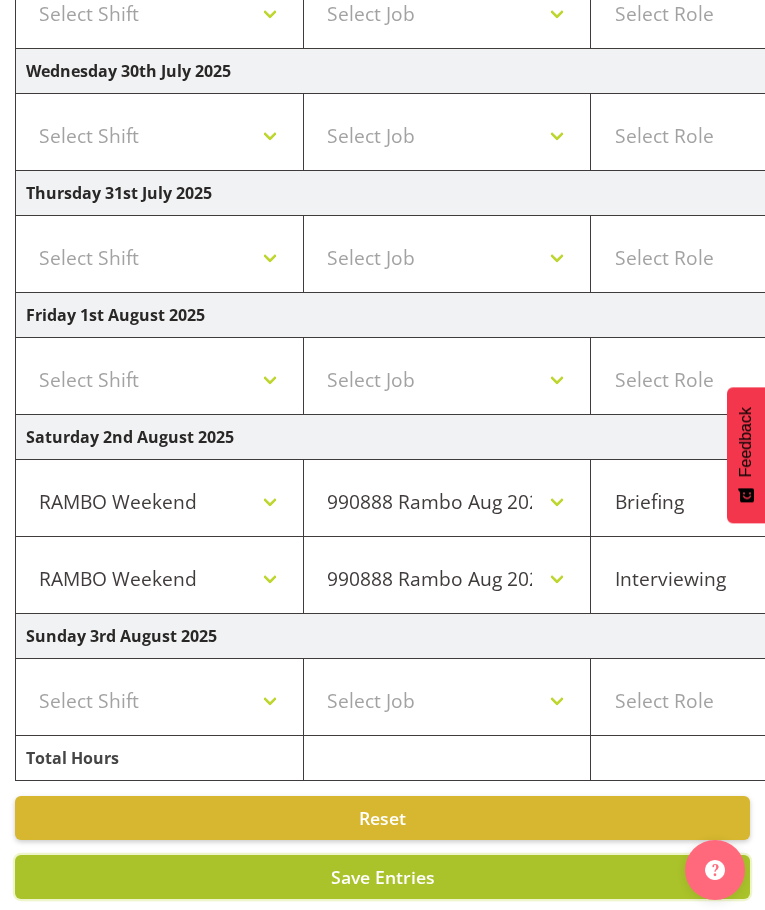 click on "Save
Entries" at bounding box center (383, 877) 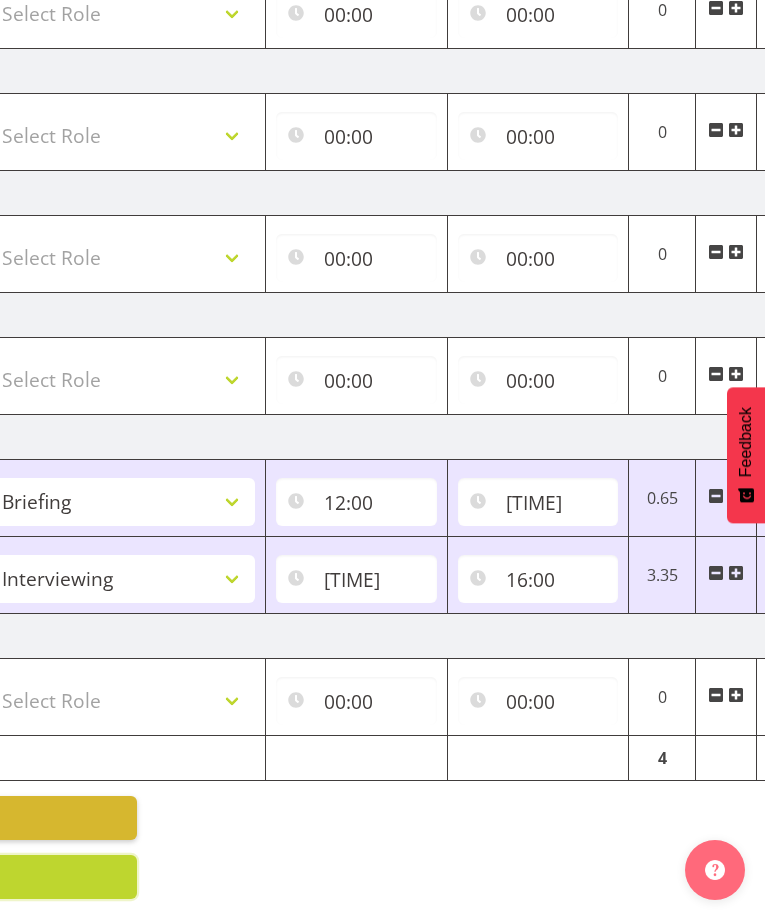 scroll, scrollTop: 0, scrollLeft: 650, axis: horizontal 